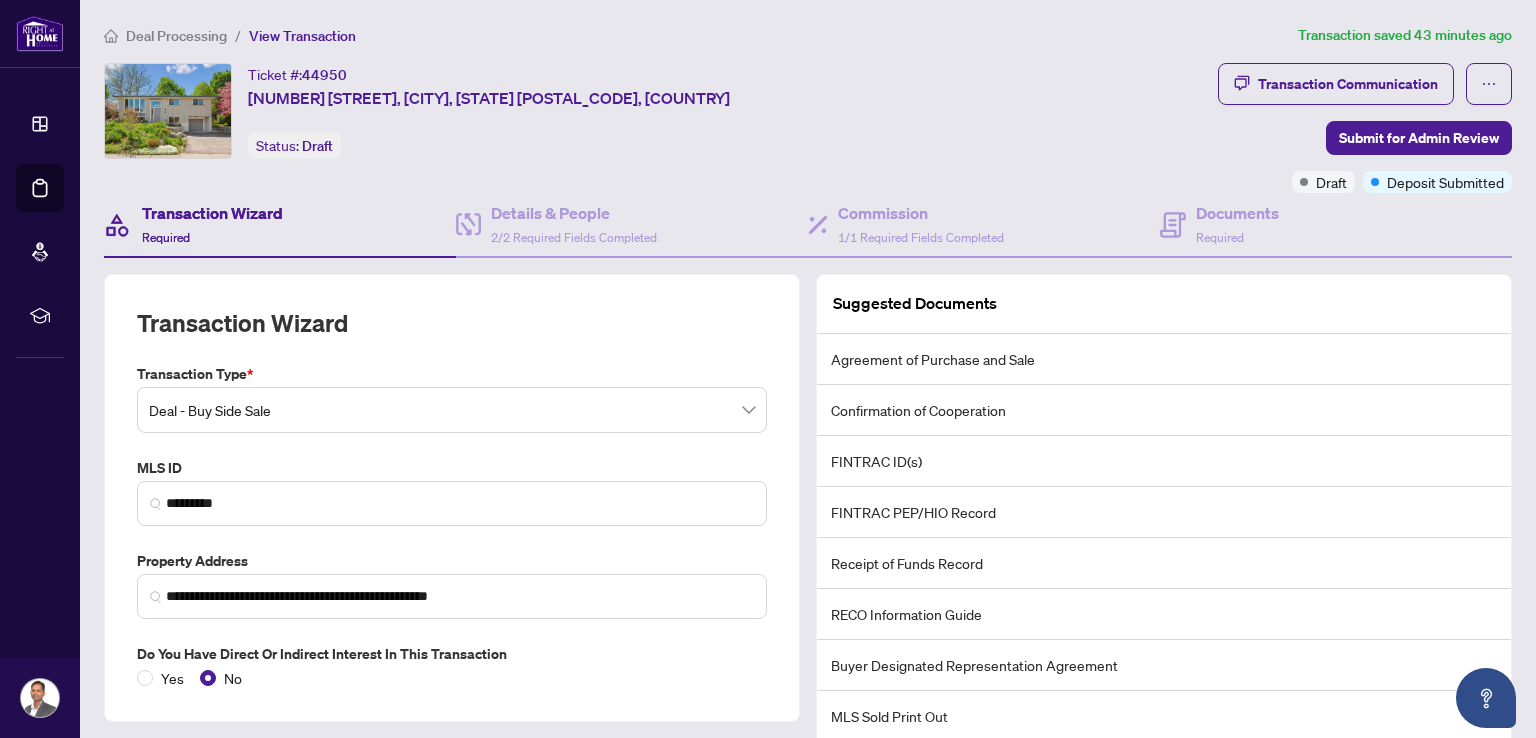scroll, scrollTop: 0, scrollLeft: 0, axis: both 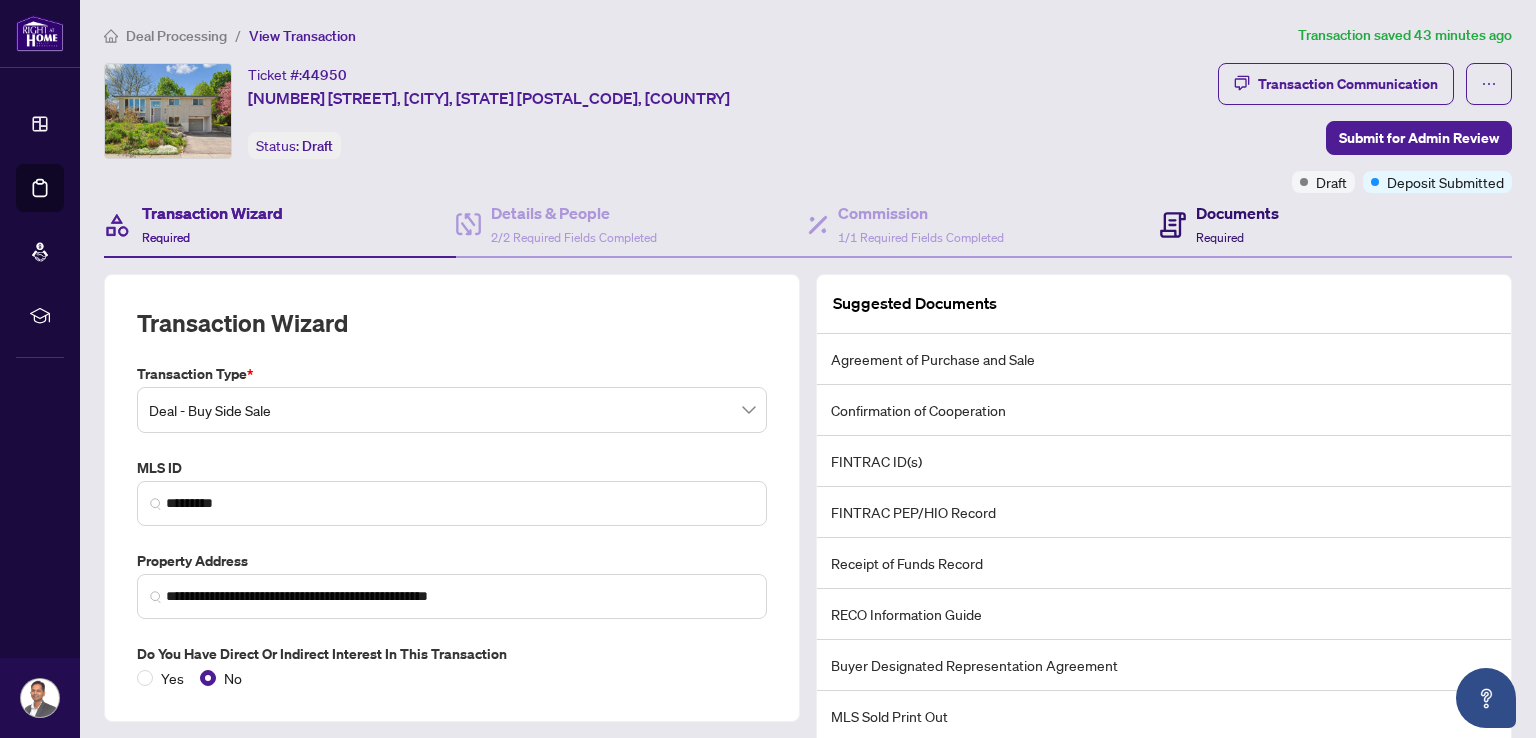 click on "Documents" at bounding box center (1237, 213) 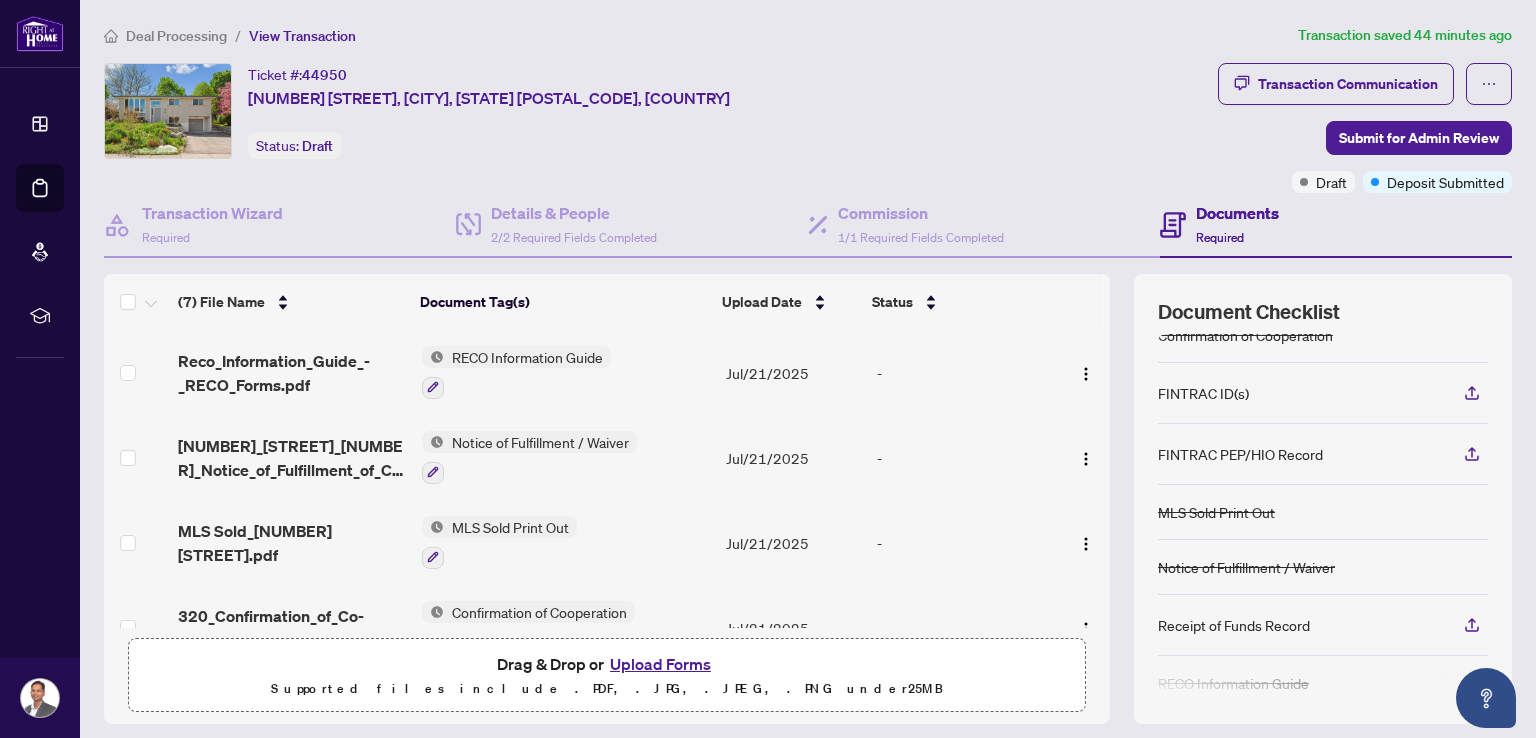 scroll, scrollTop: 151, scrollLeft: 0, axis: vertical 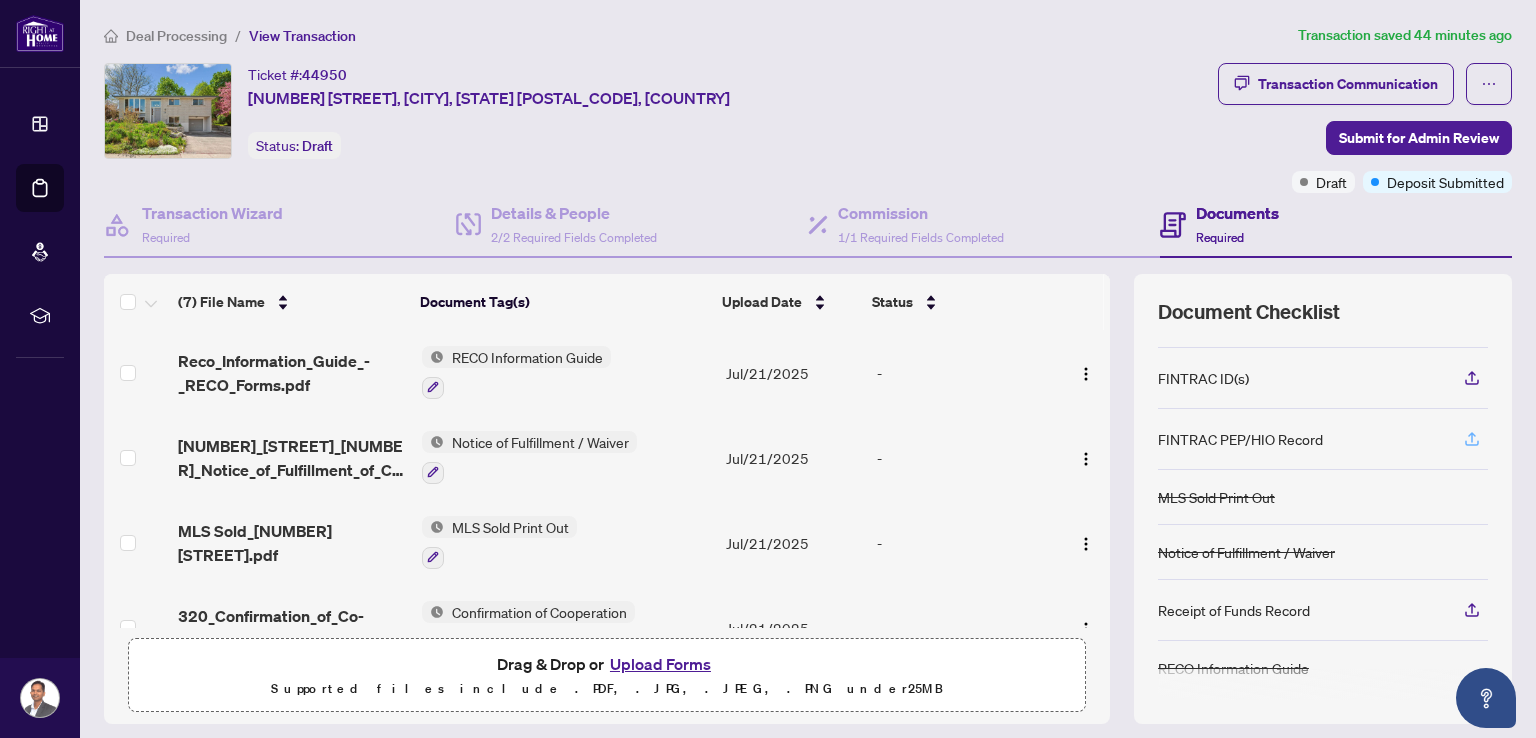 click 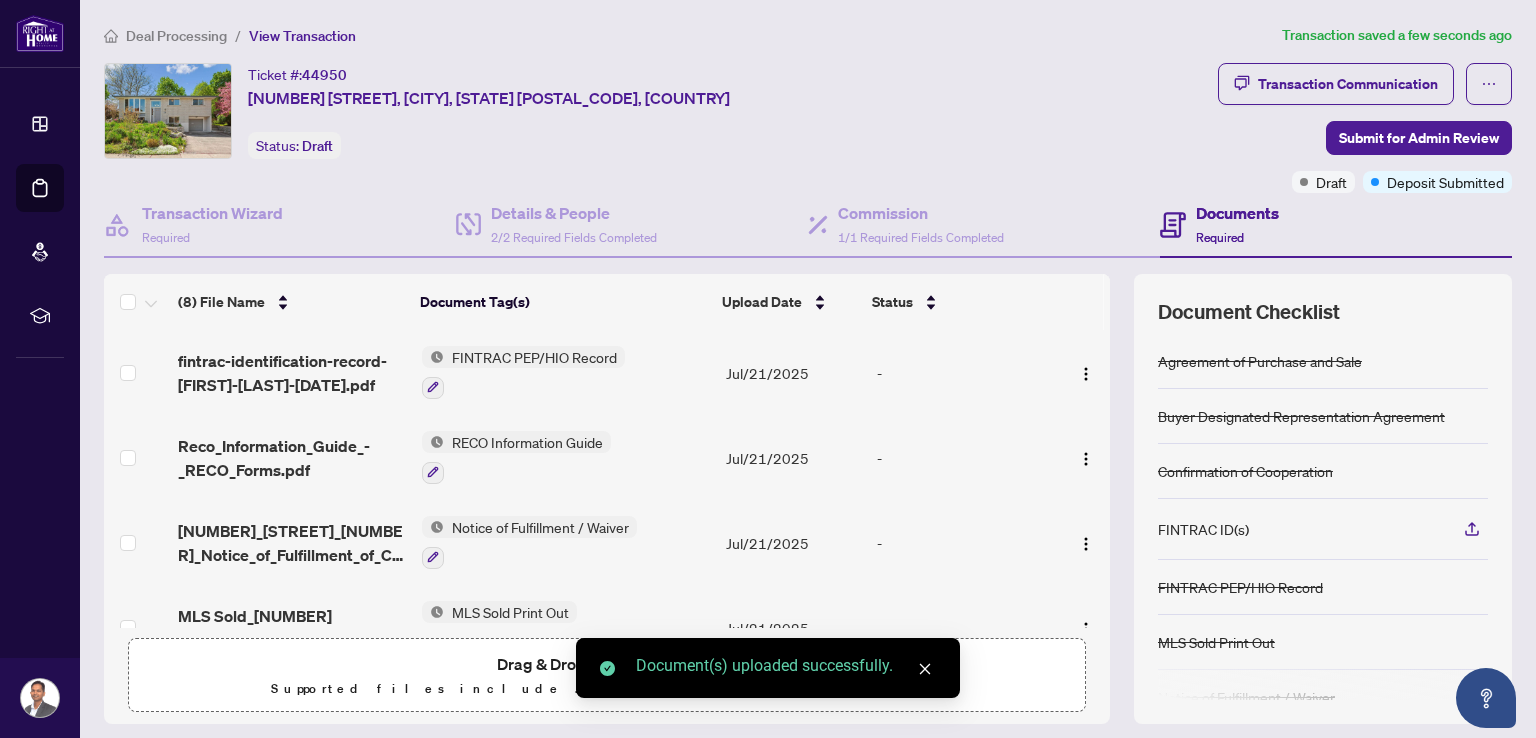 scroll, scrollTop: 100, scrollLeft: 0, axis: vertical 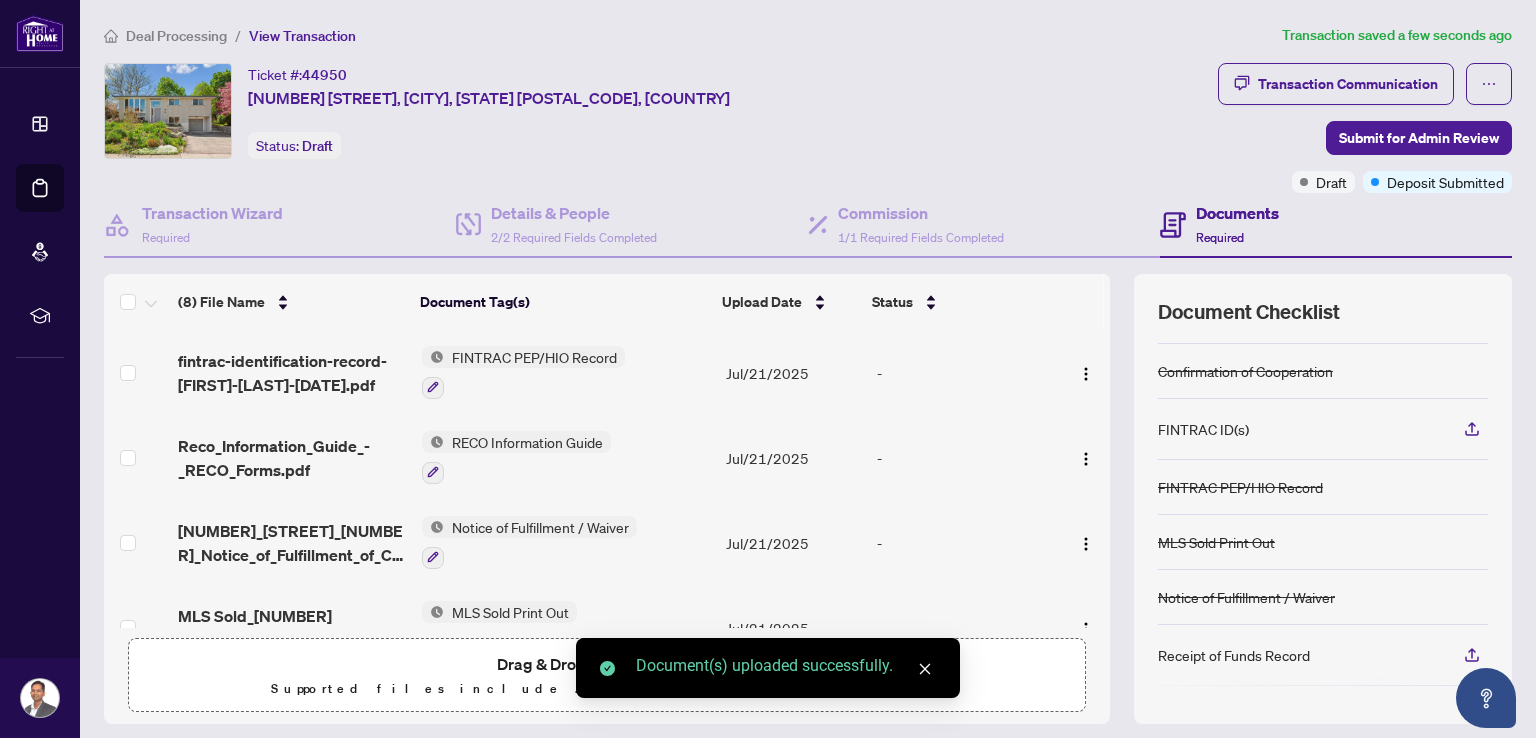 click on "FINTRAC PEP/HIO Record" at bounding box center (1323, 487) 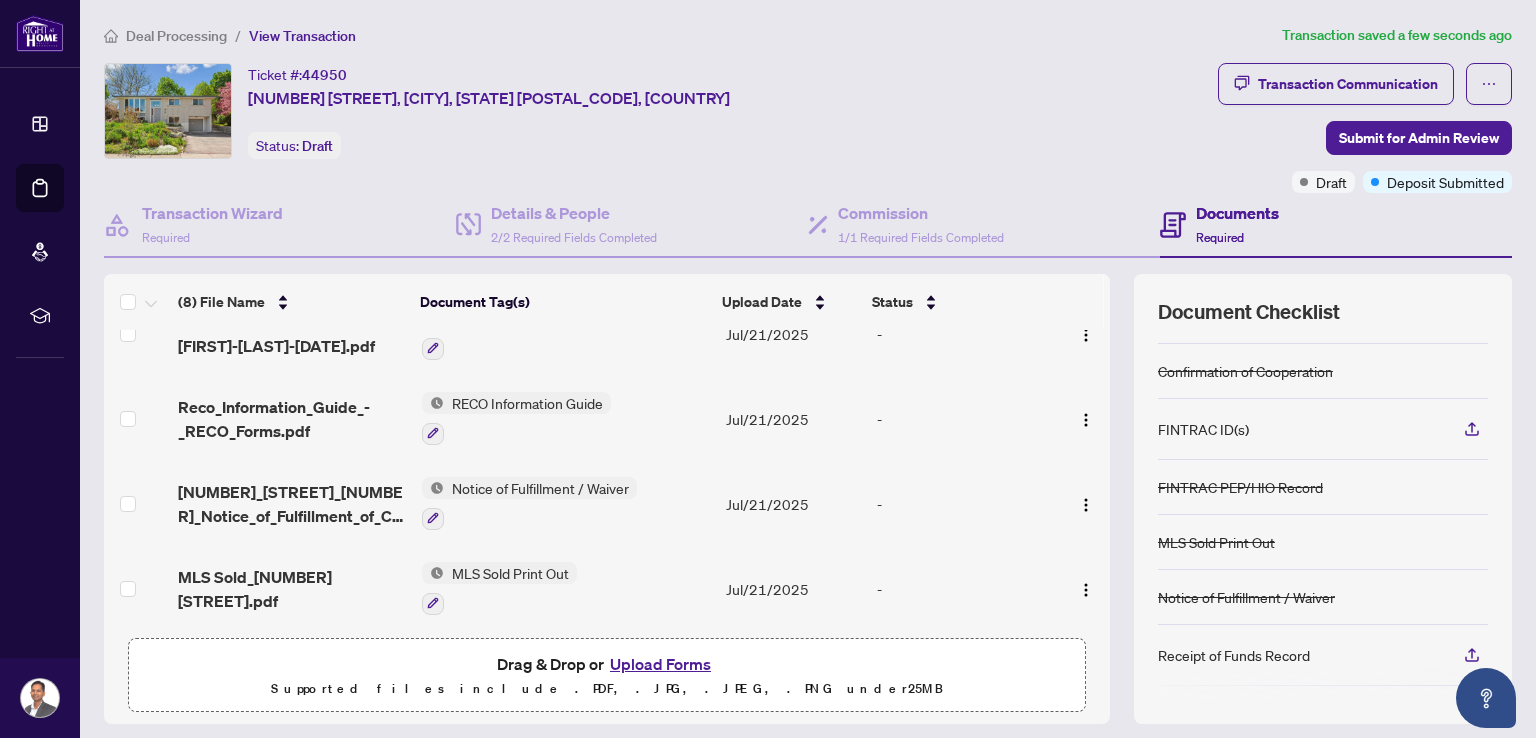 scroll, scrollTop: 0, scrollLeft: 0, axis: both 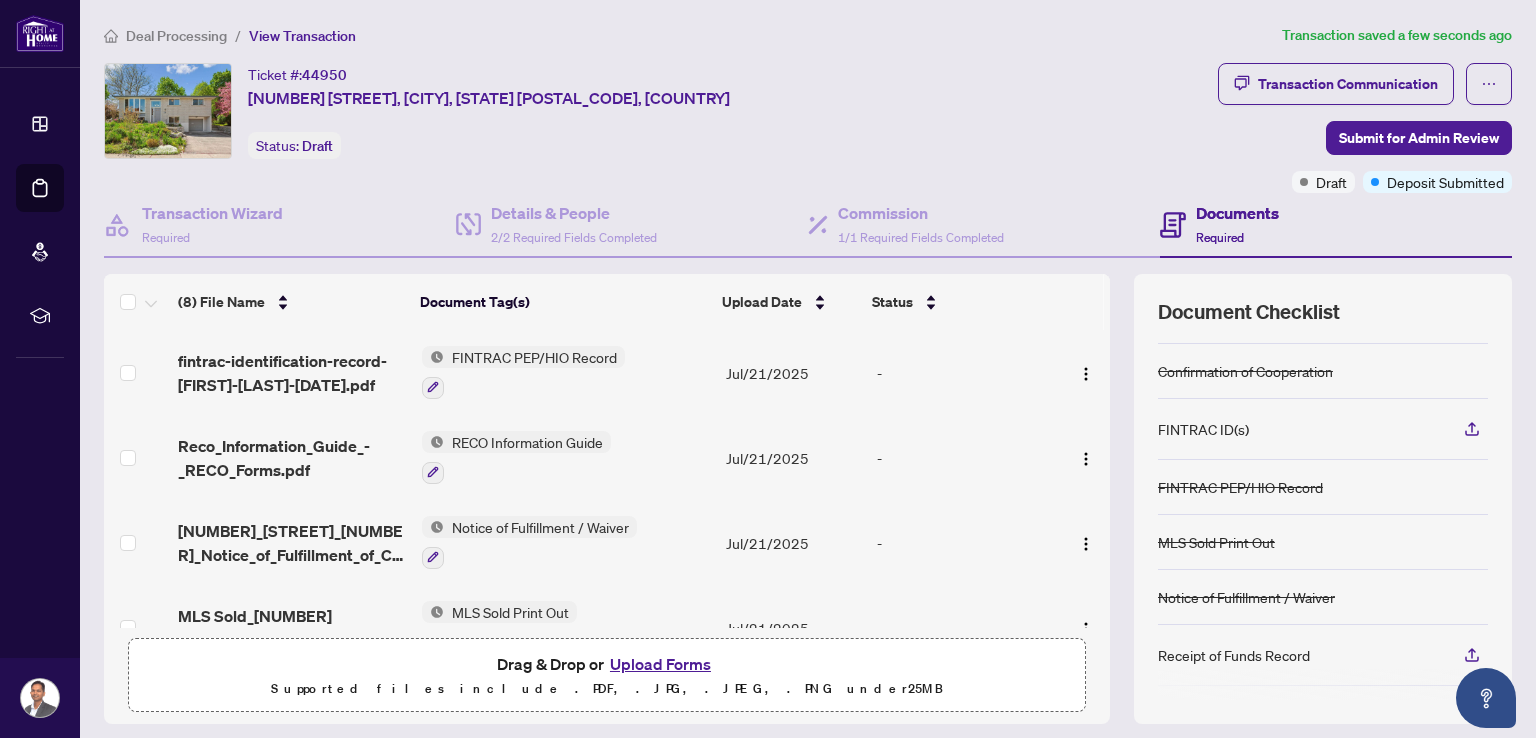 click on "Upload Forms" at bounding box center (660, 664) 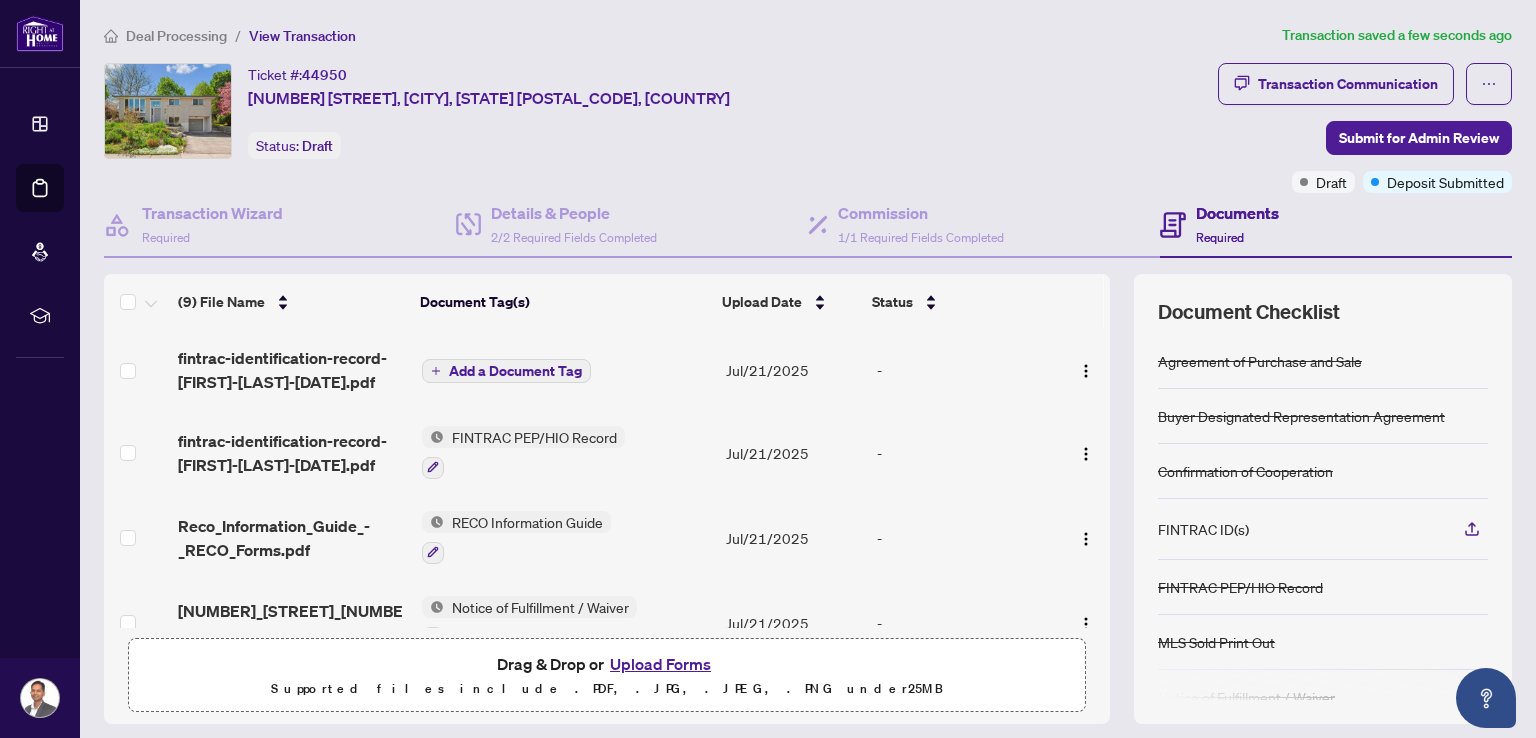 click on "Add a Document Tag" at bounding box center (515, 371) 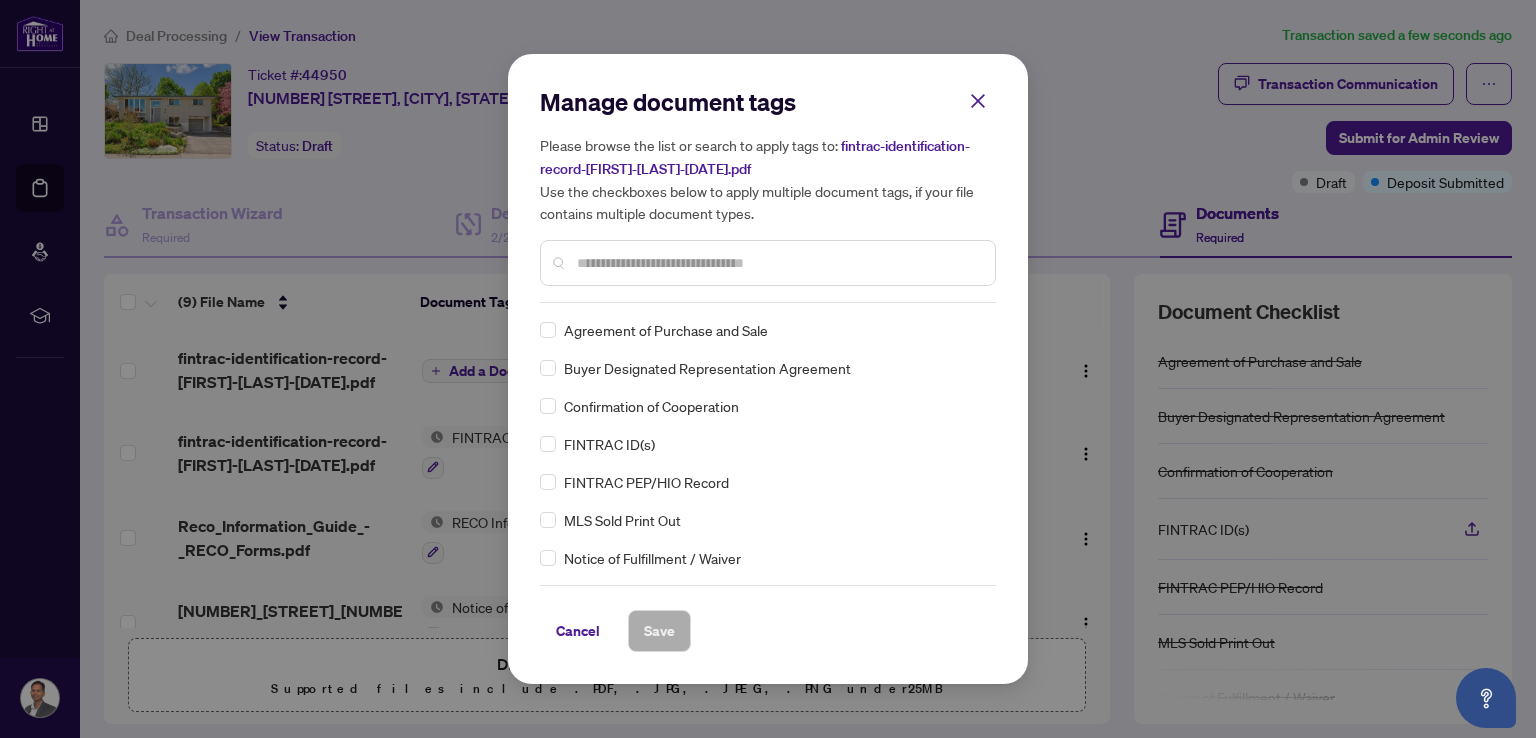 click at bounding box center (778, 263) 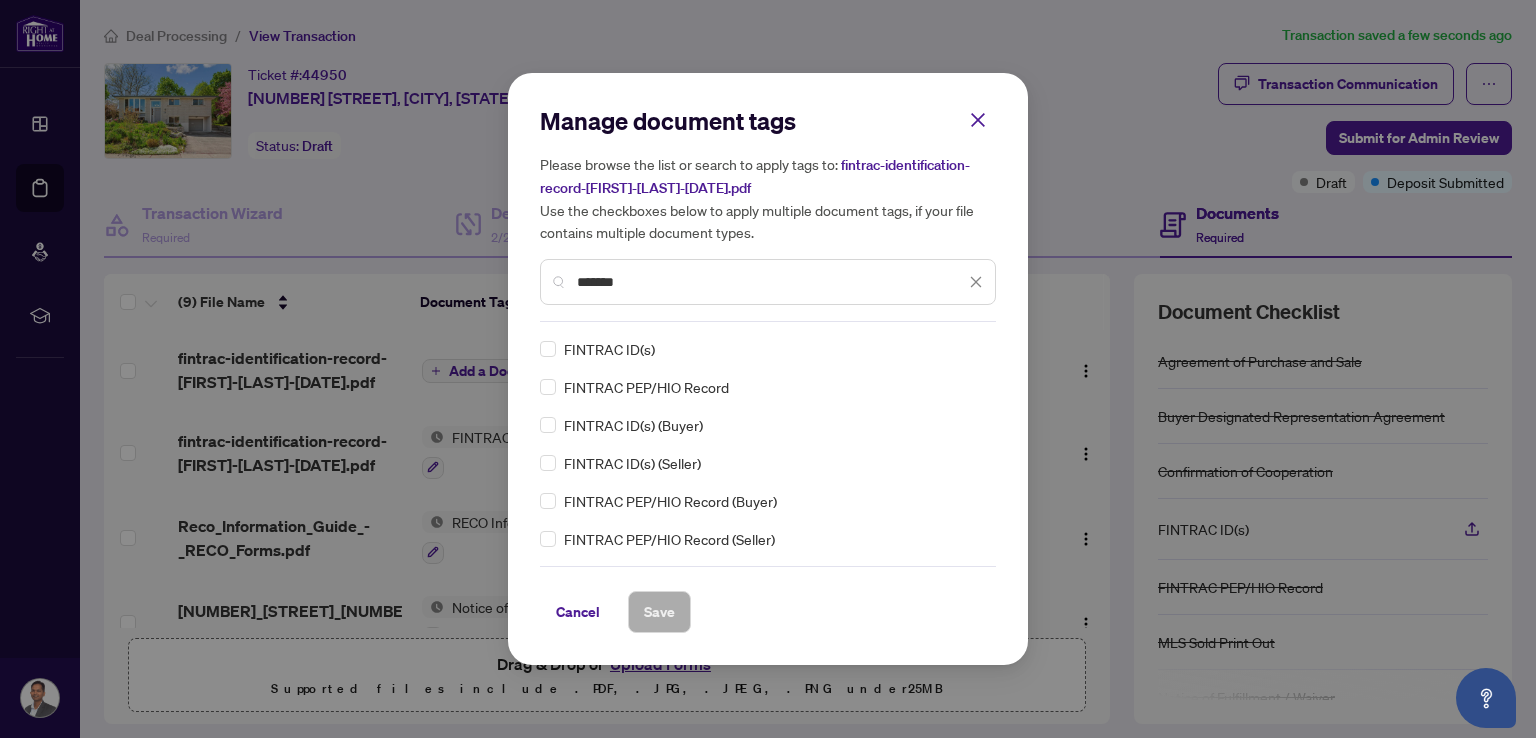 type on "*******" 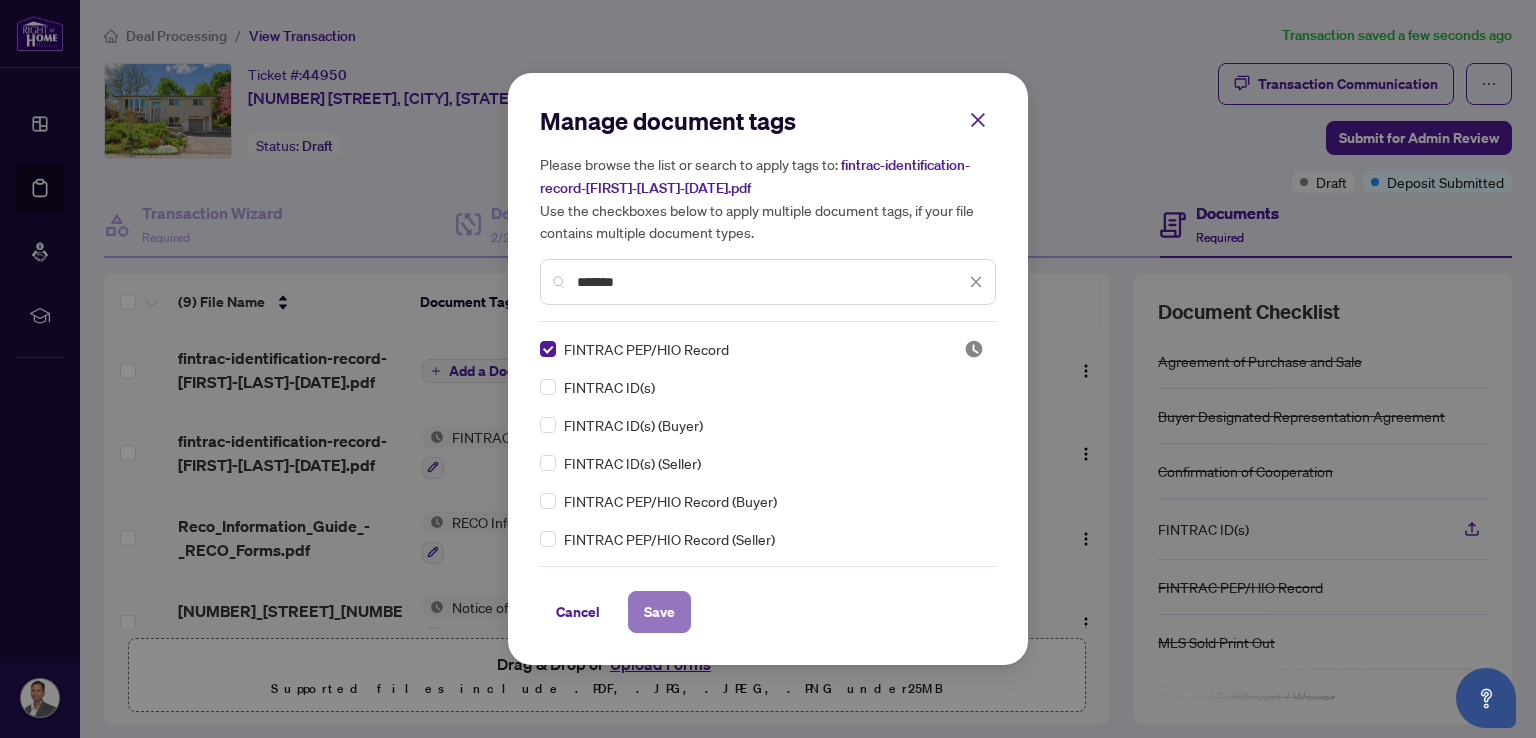 click on "Save" at bounding box center [659, 612] 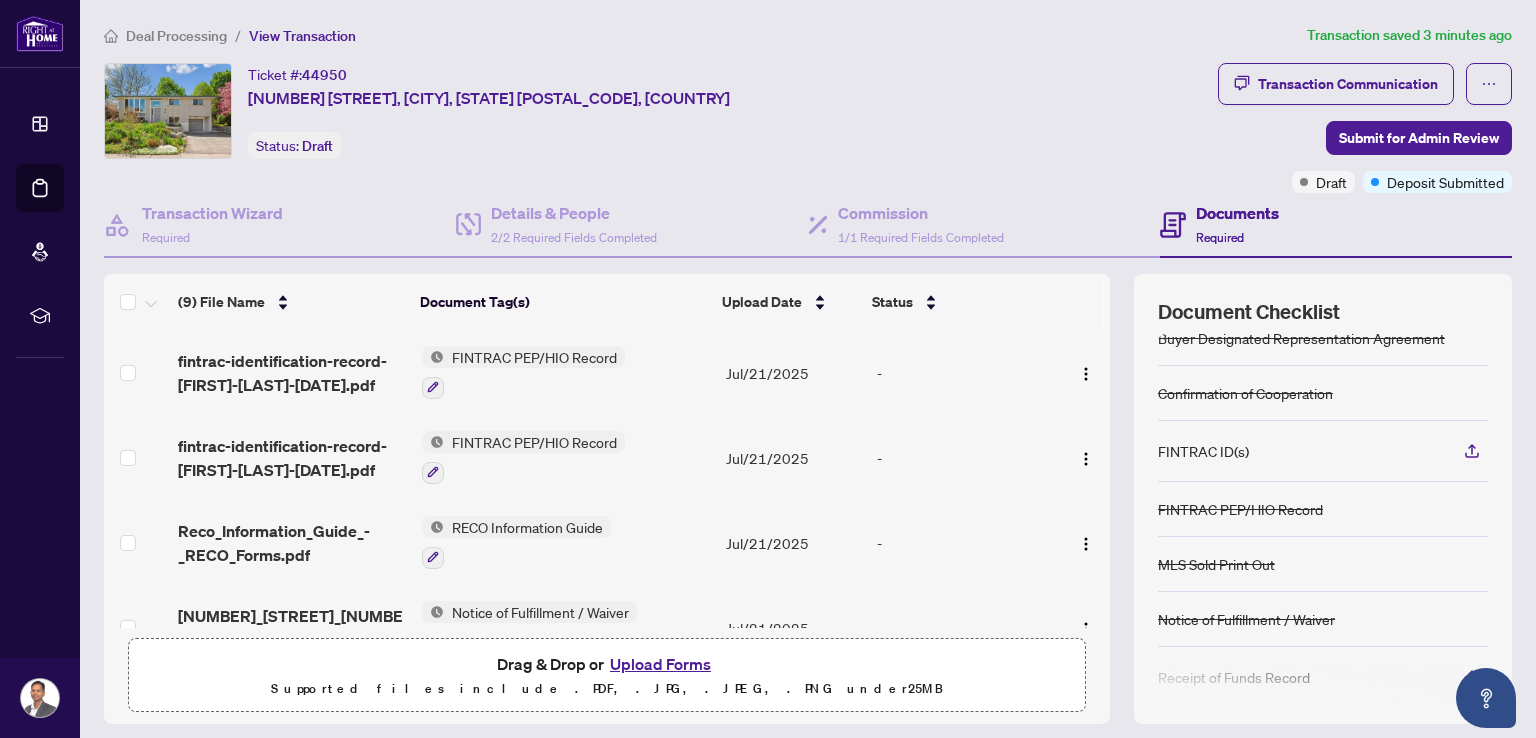 scroll, scrollTop: 145, scrollLeft: 0, axis: vertical 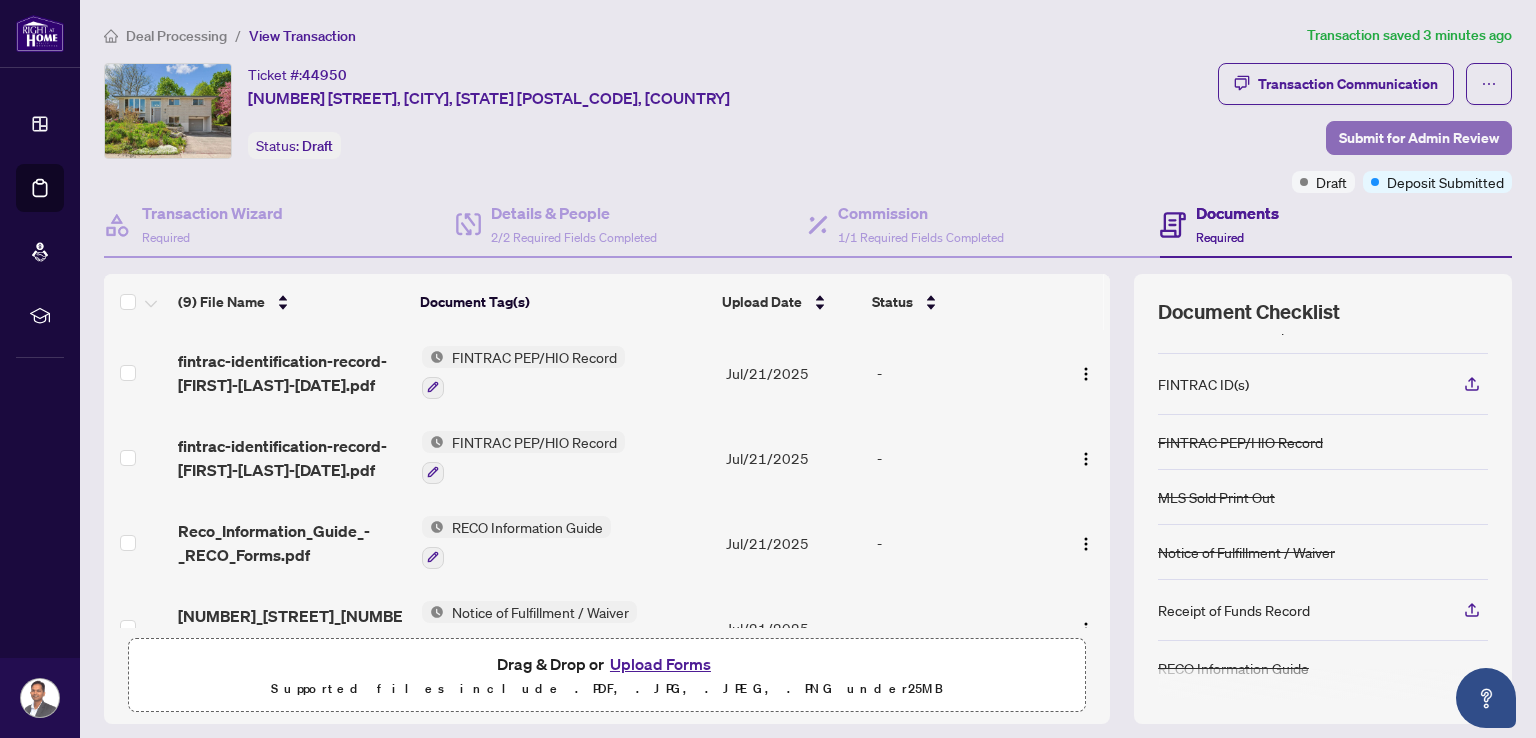 click on "Submit for Admin Review" at bounding box center [1419, 138] 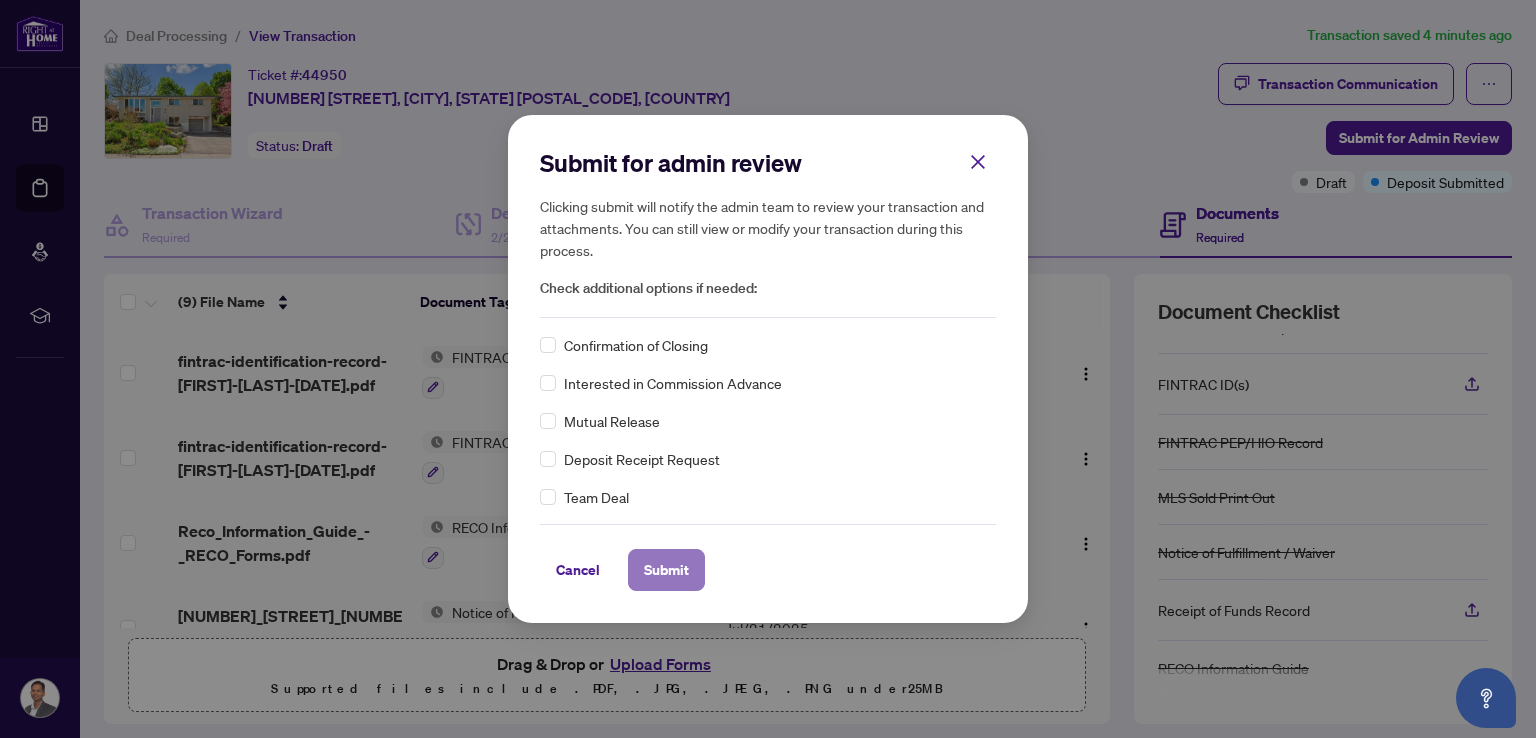 click on "Submit" at bounding box center [666, 570] 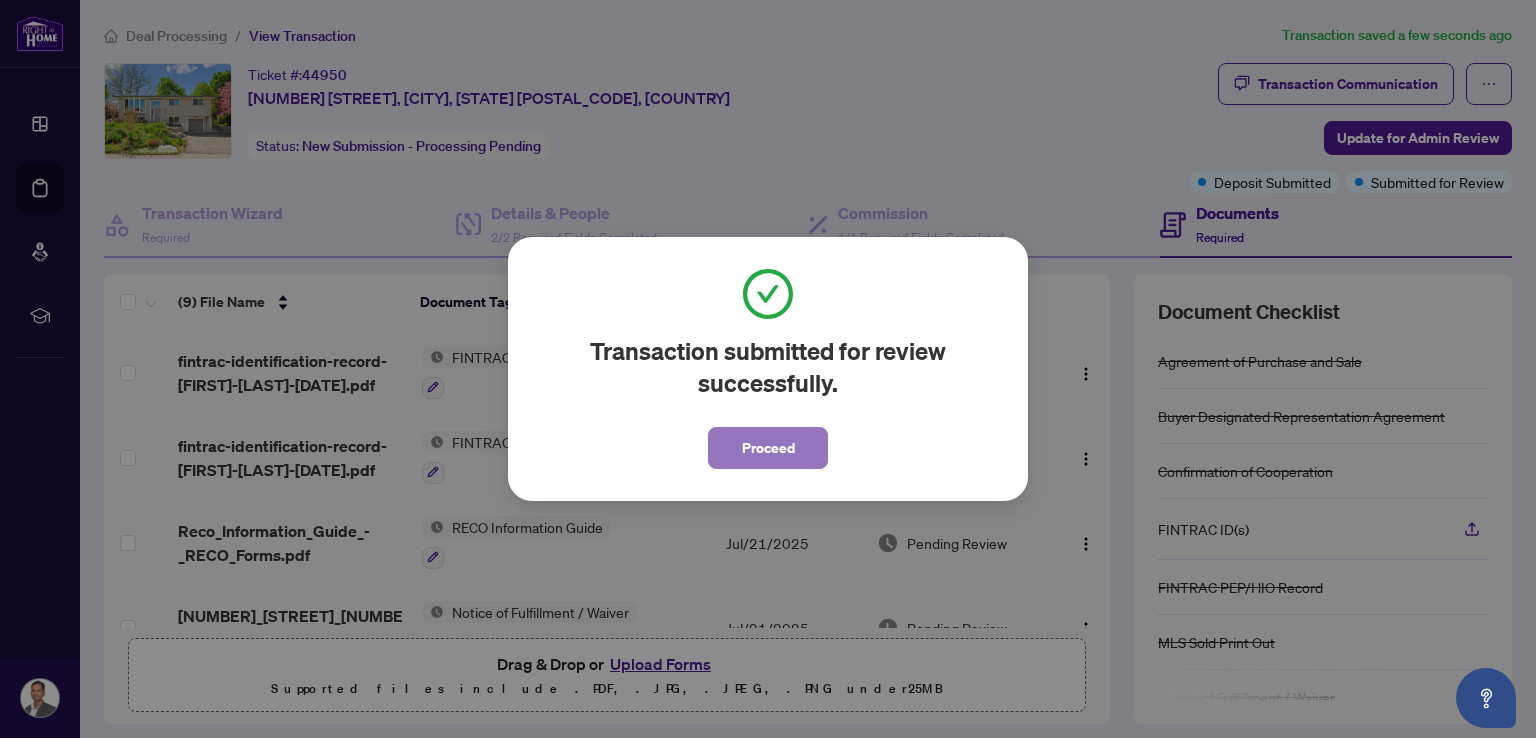 click on "Proceed" at bounding box center [768, 448] 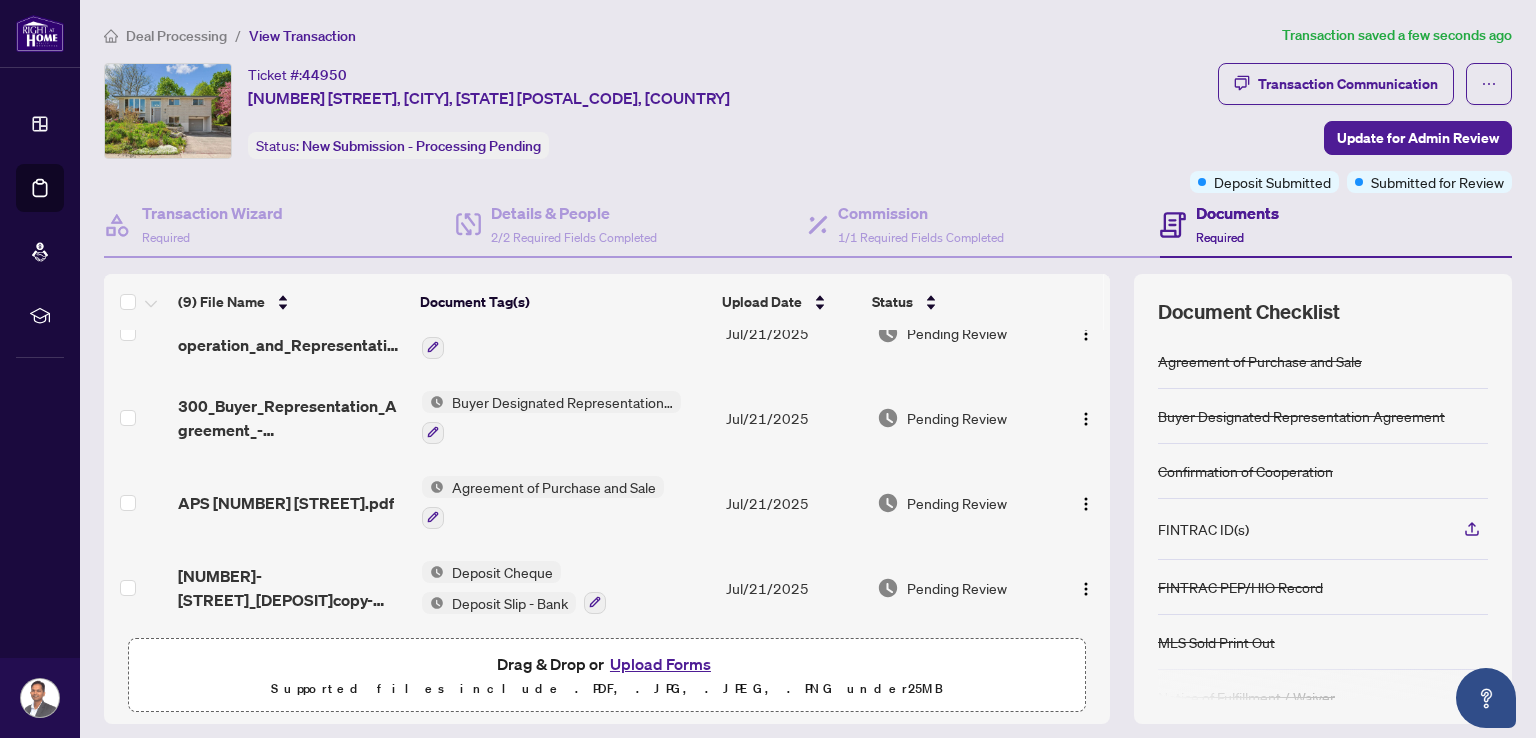 scroll, scrollTop: 468, scrollLeft: 0, axis: vertical 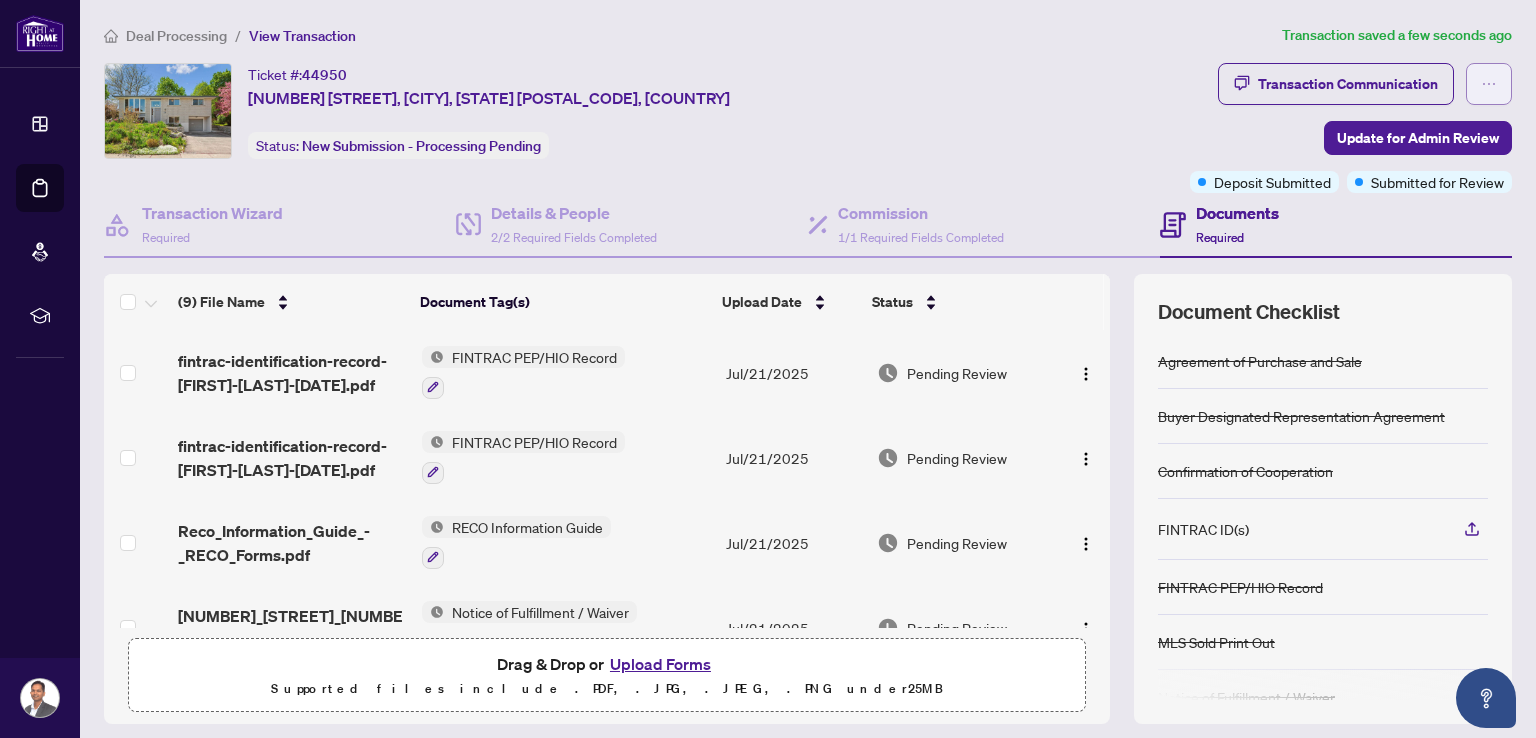click 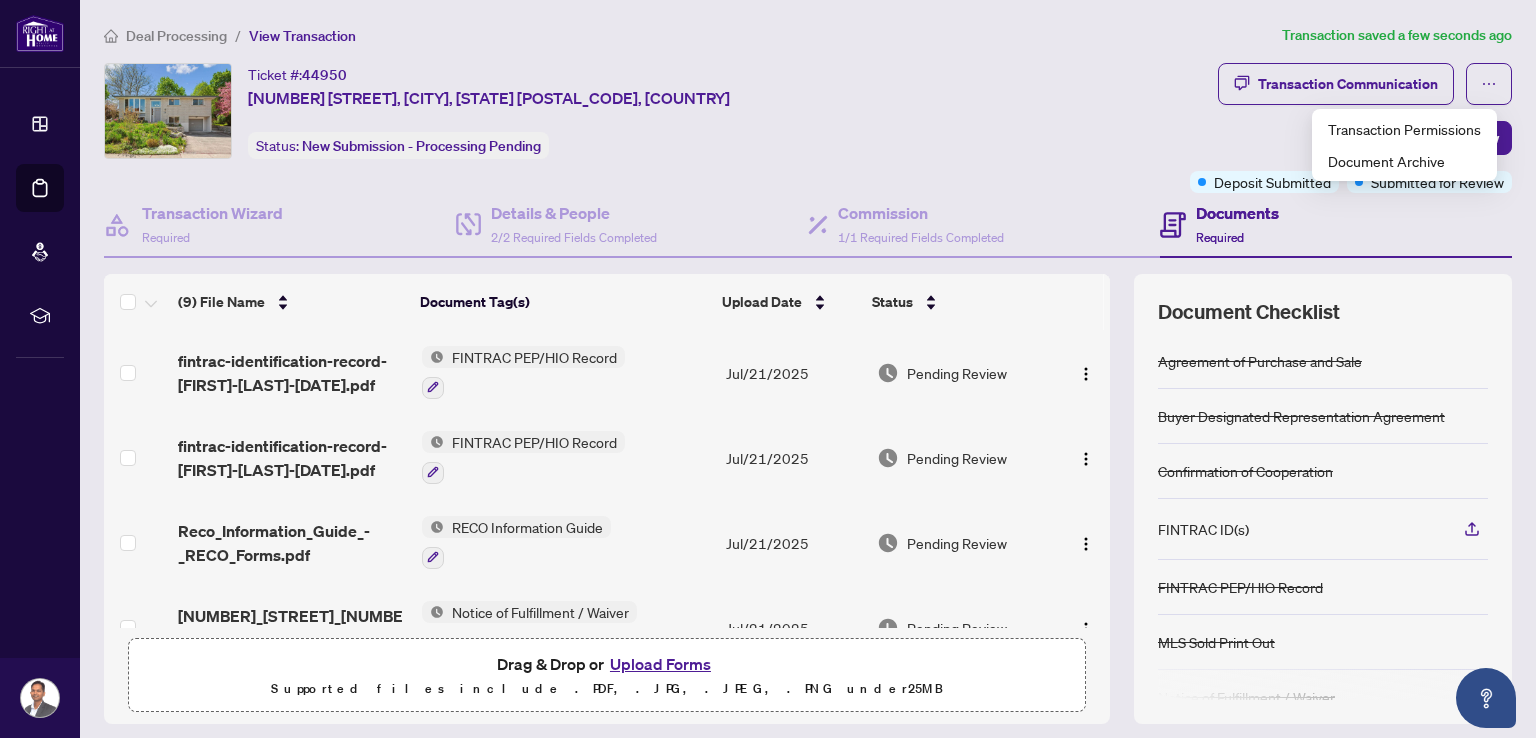 click on "Ticket #:  44950 595 Northgate Ave, Waterloo, Ontario N2L 4R1, Canada Status:   New Submission - Processing Pending" at bounding box center (643, 111) 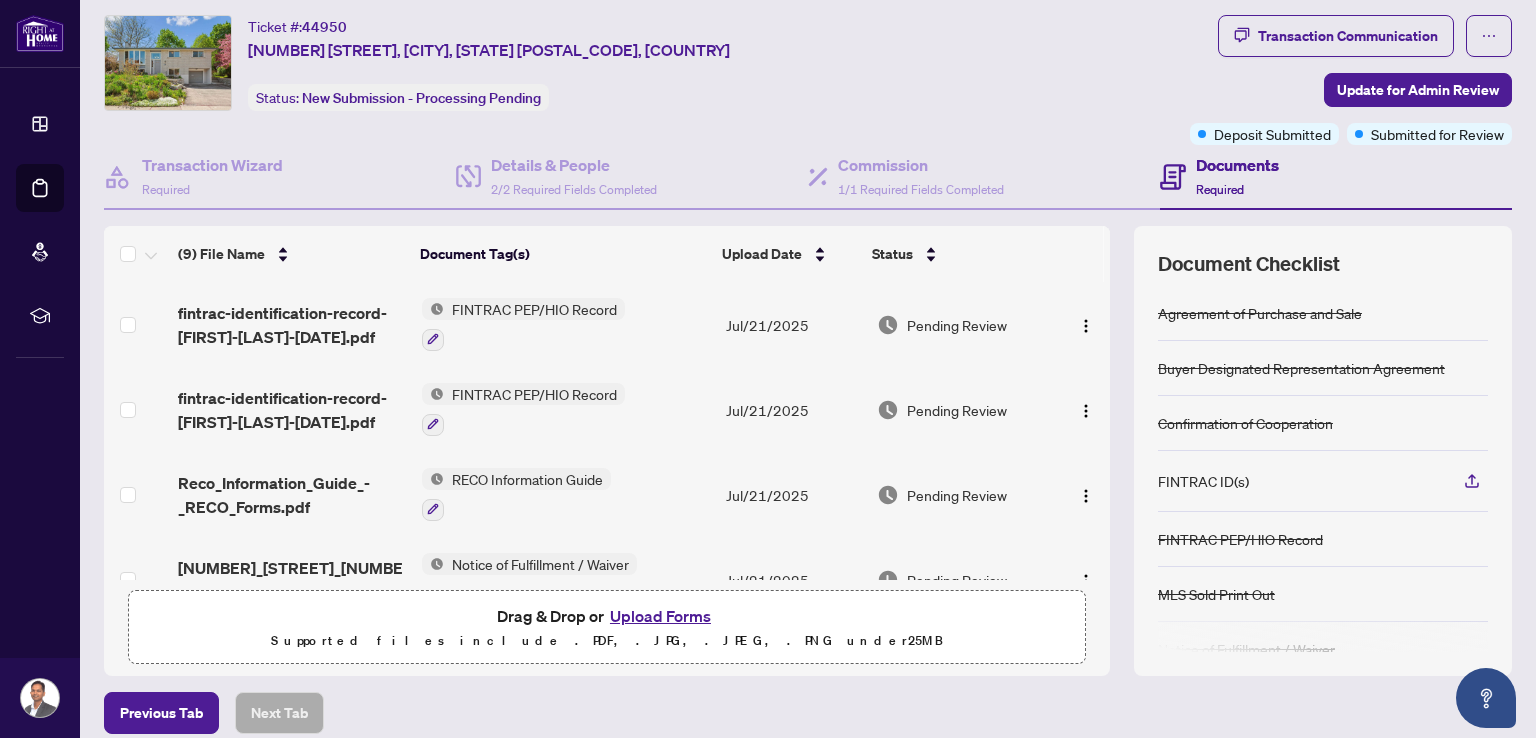 scroll, scrollTop: 0, scrollLeft: 0, axis: both 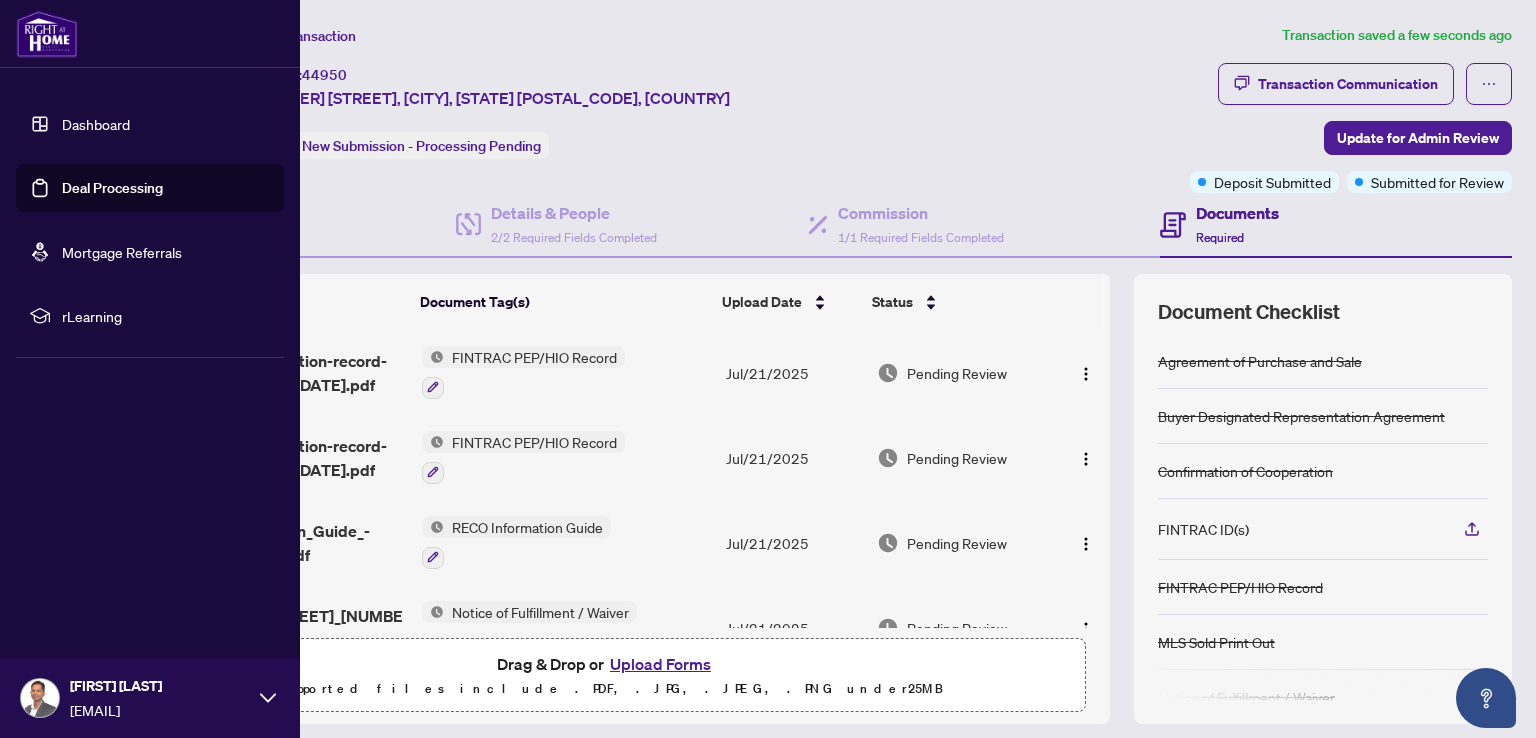 click on "Dashboard" at bounding box center [96, 124] 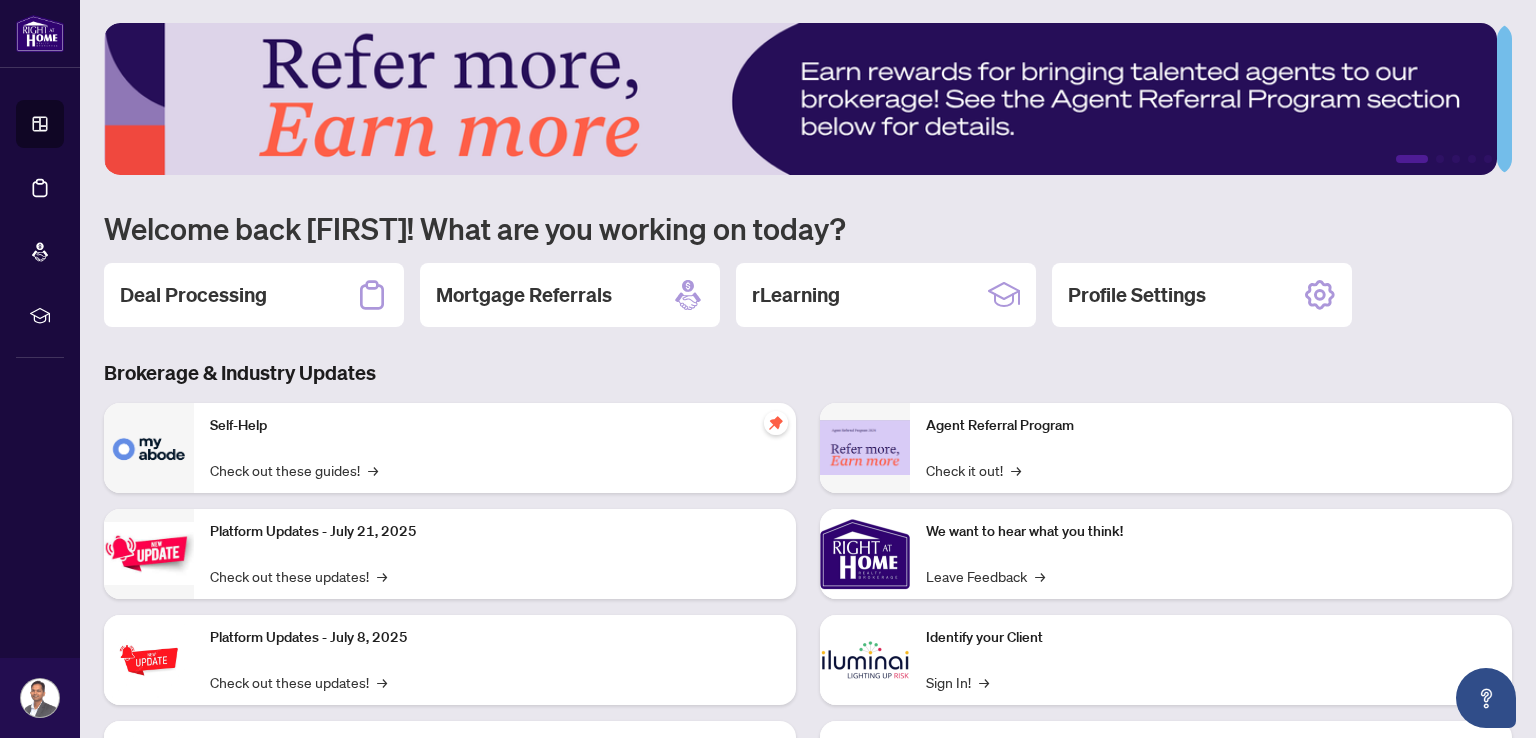 scroll, scrollTop: 0, scrollLeft: 0, axis: both 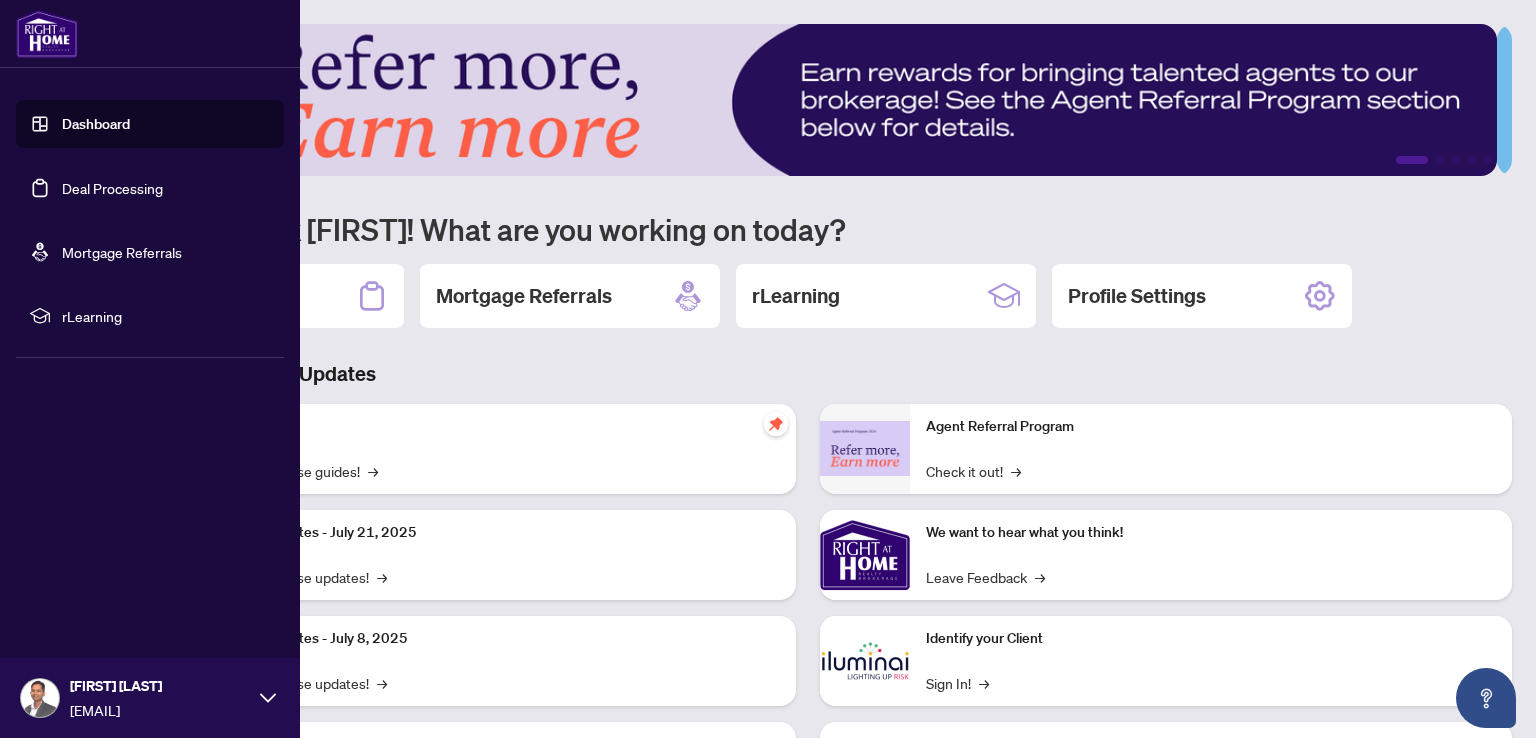click 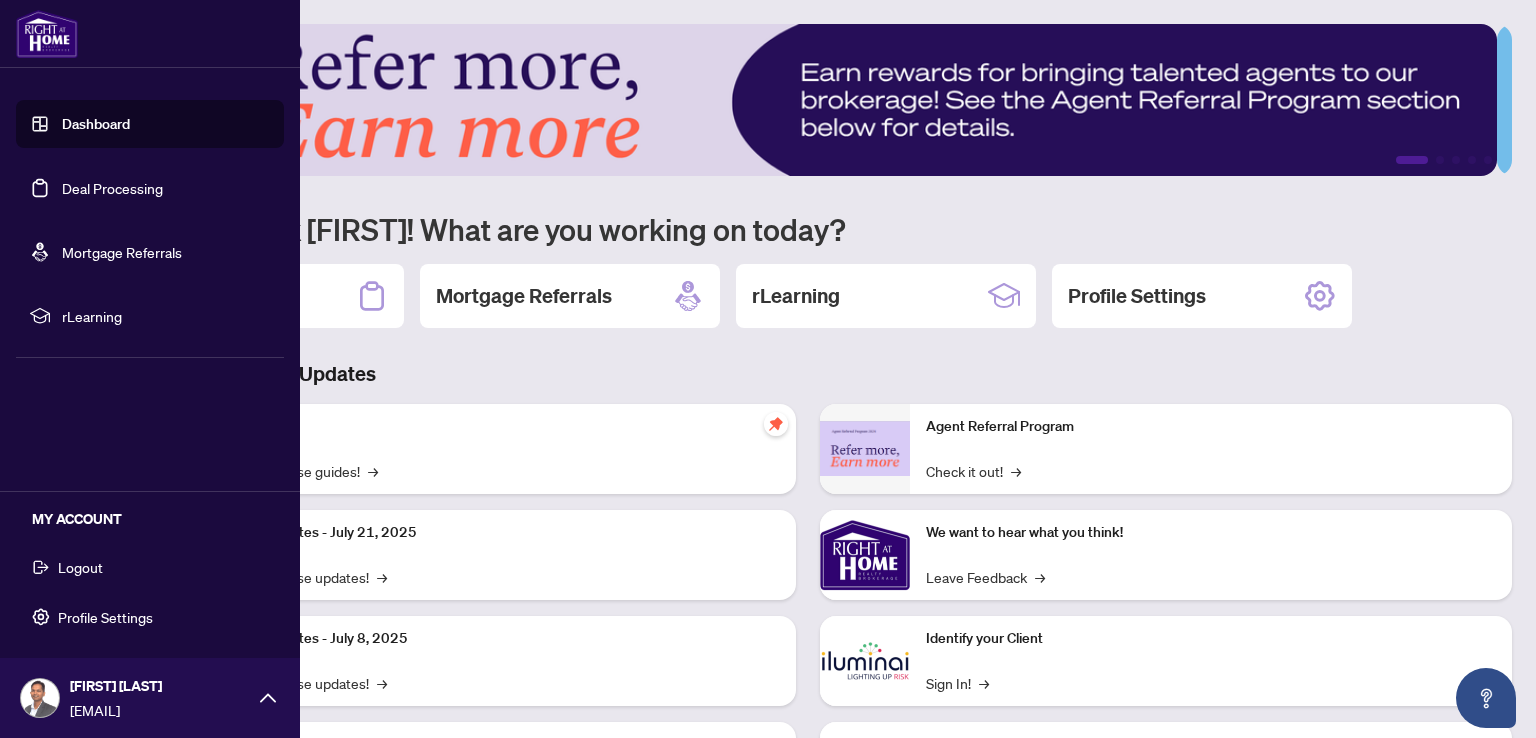 click on "Logout" at bounding box center (80, 567) 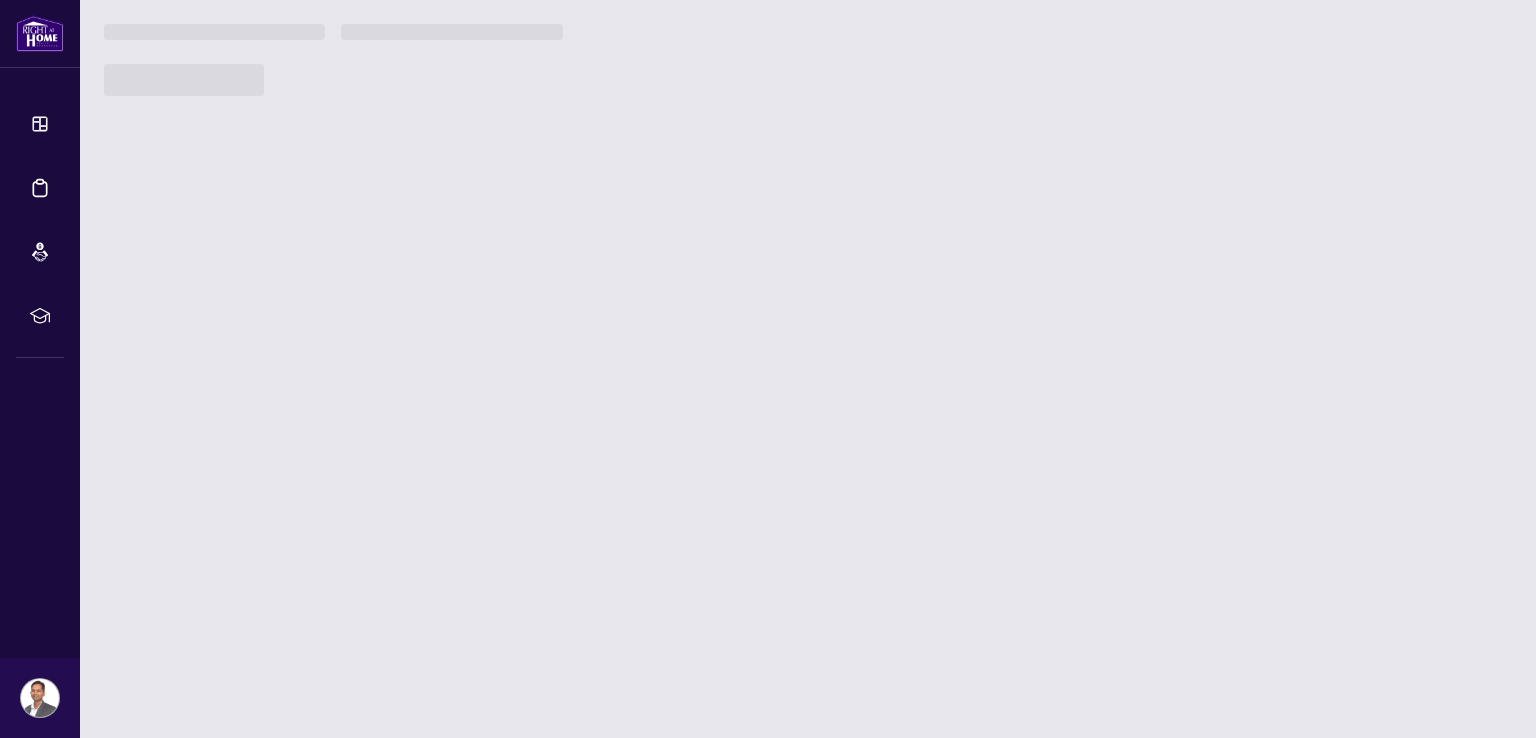 scroll, scrollTop: 0, scrollLeft: 0, axis: both 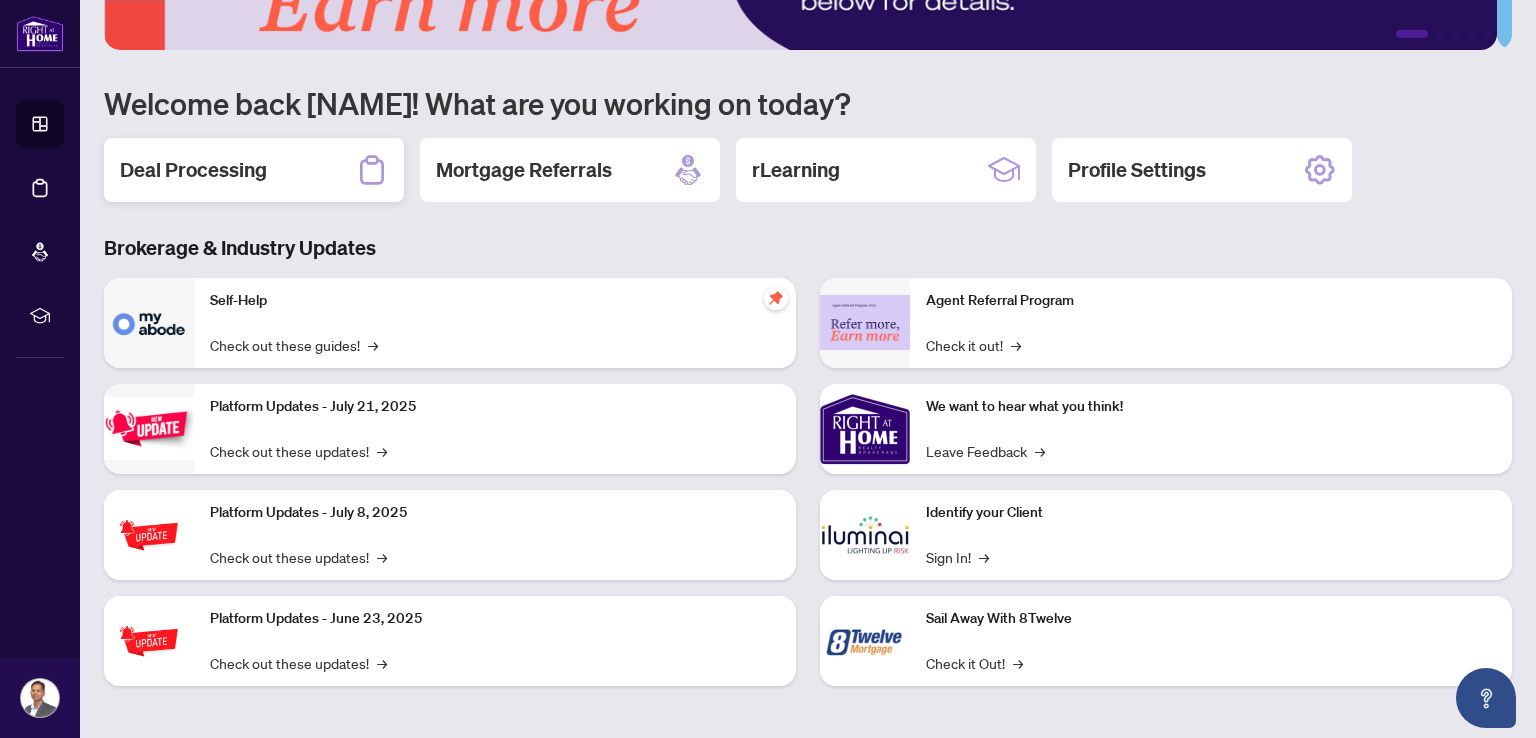 click on "Deal Processing" at bounding box center [193, 170] 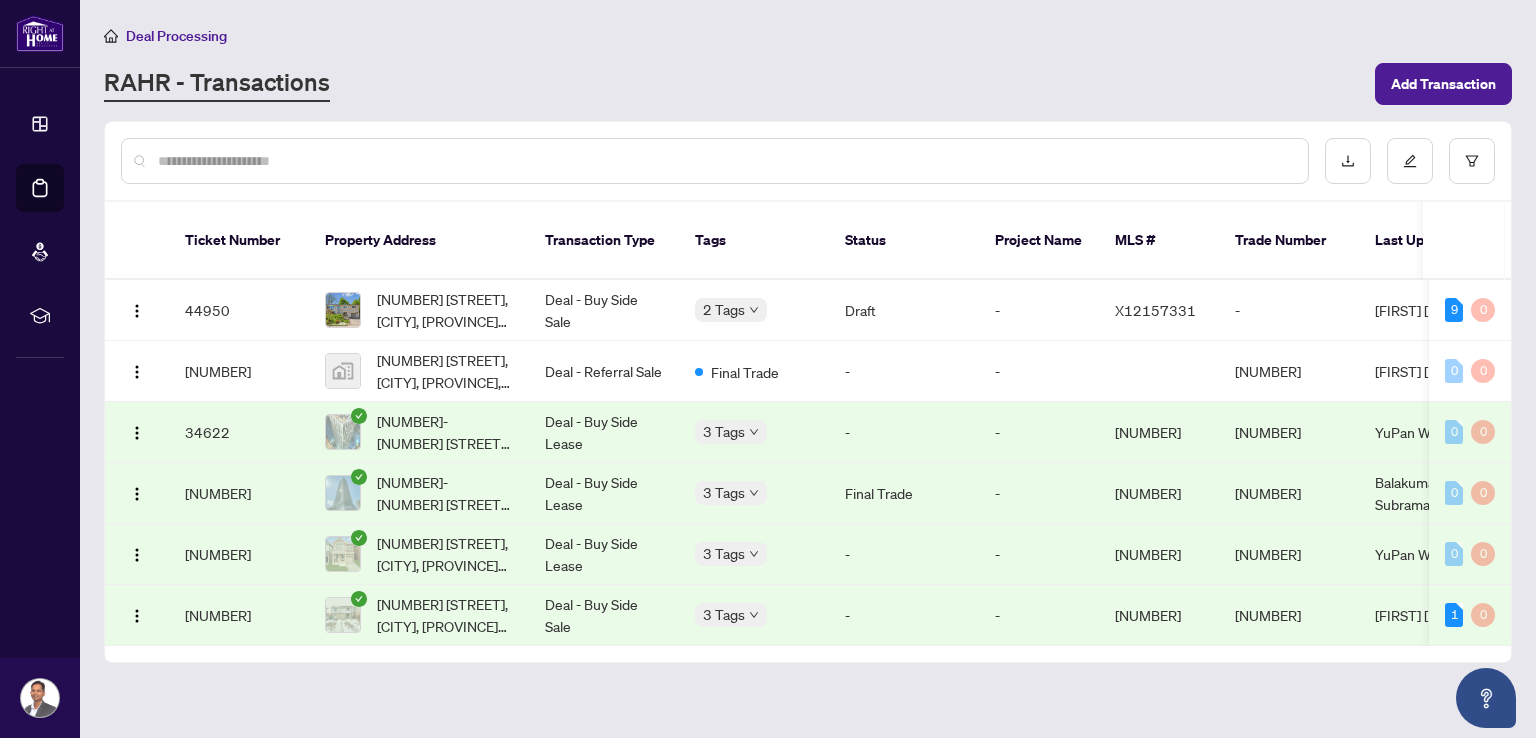 click on "[NUMBER]" at bounding box center [239, 615] 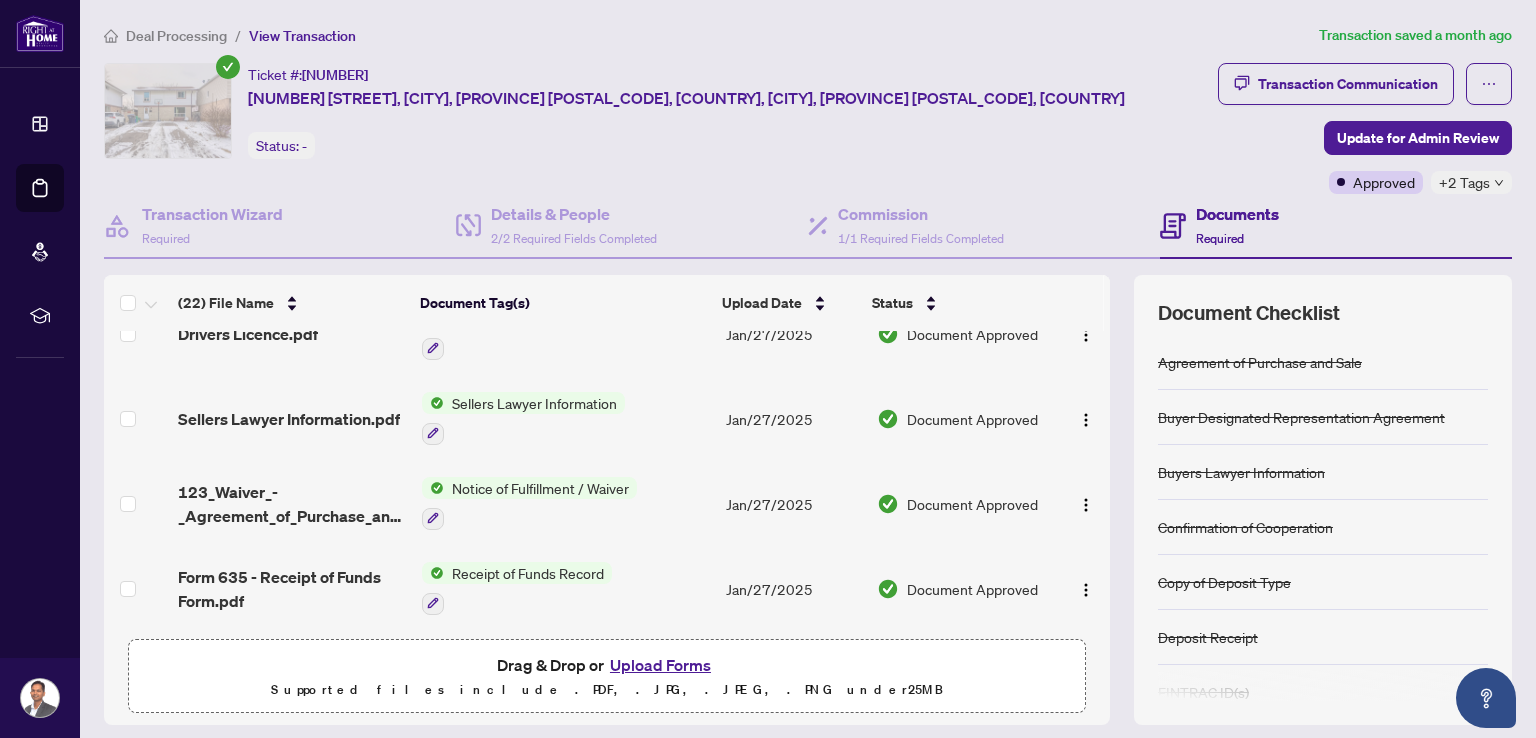 scroll, scrollTop: 900, scrollLeft: 0, axis: vertical 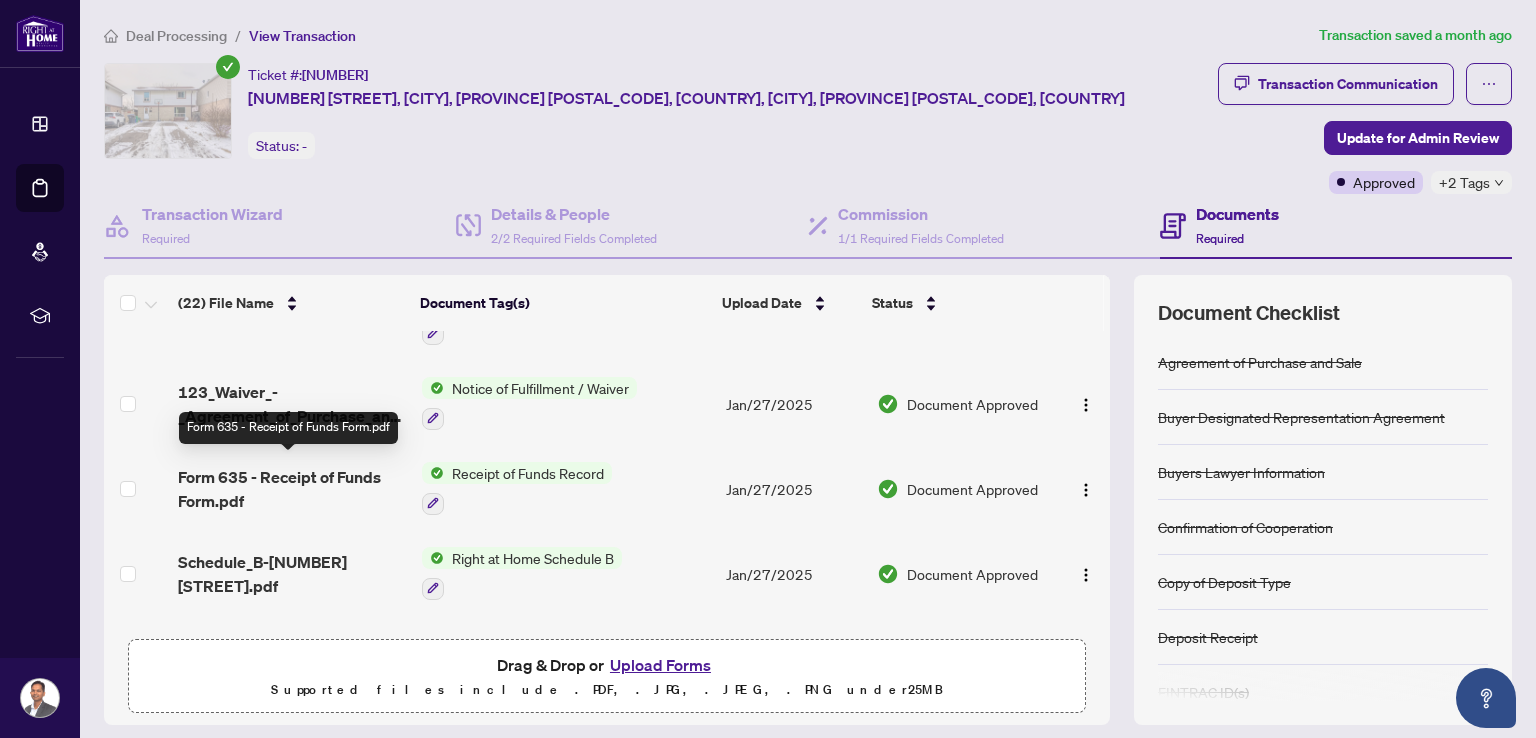 click on "Form 635 -  Receipt of Funds Form.pdf" at bounding box center (291, 489) 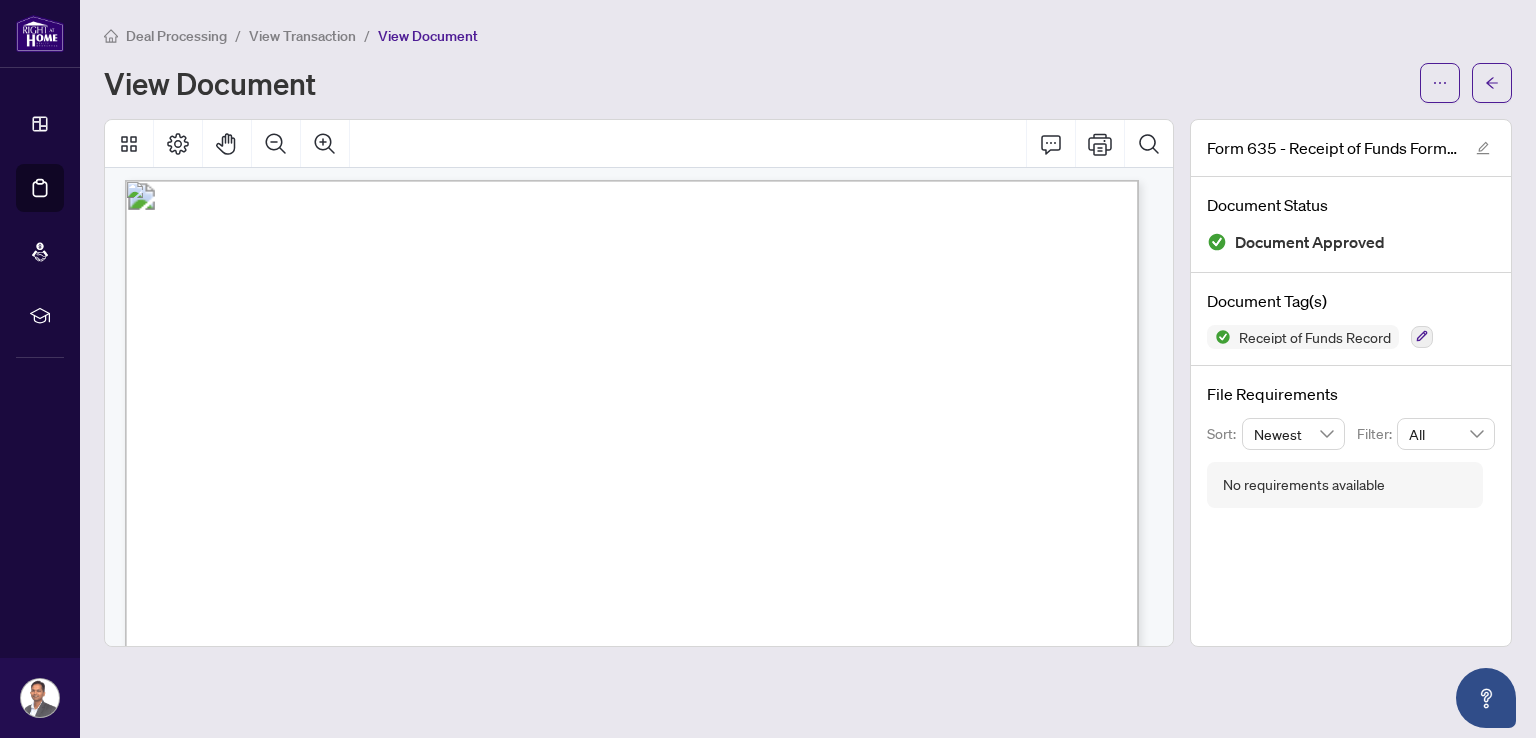 scroll, scrollTop: 0, scrollLeft: 0, axis: both 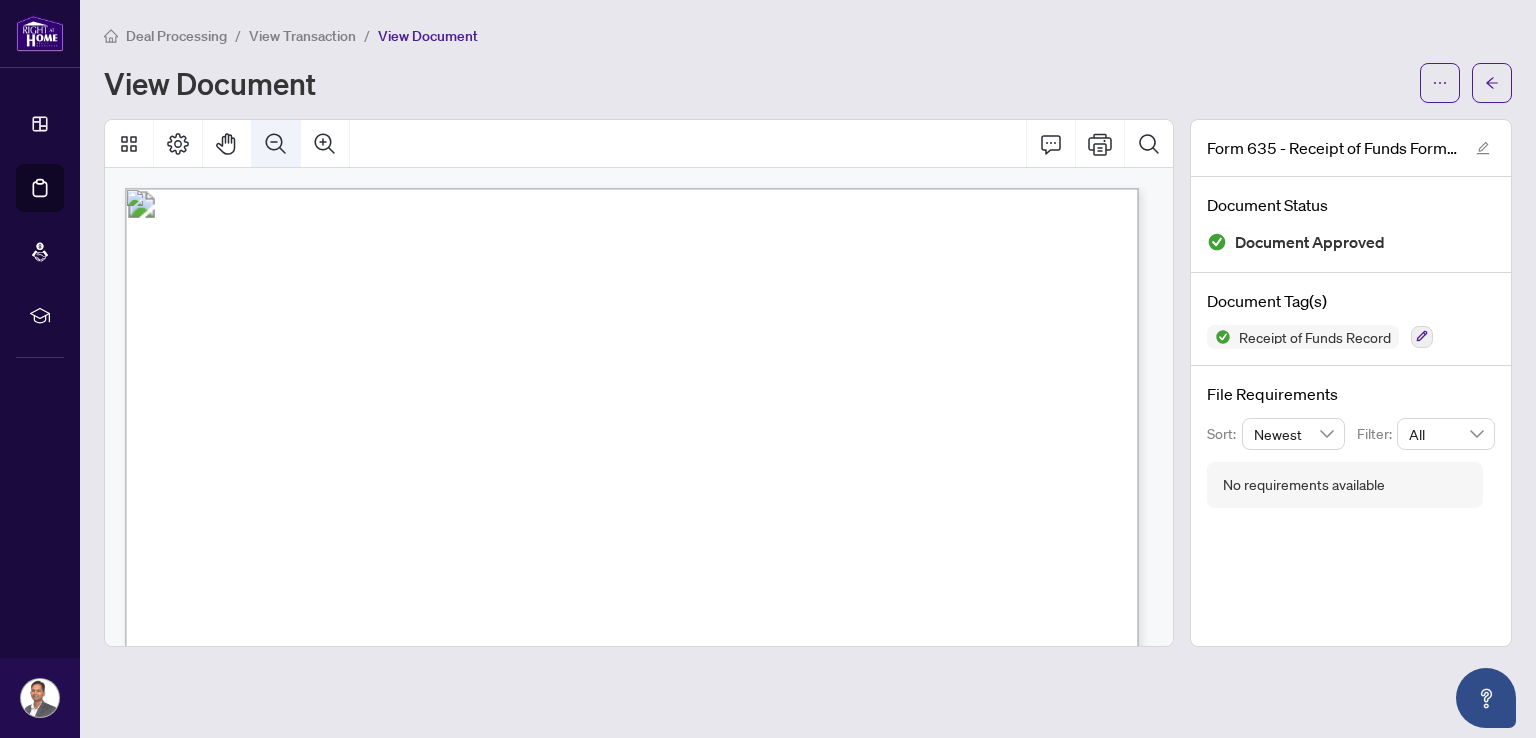 click 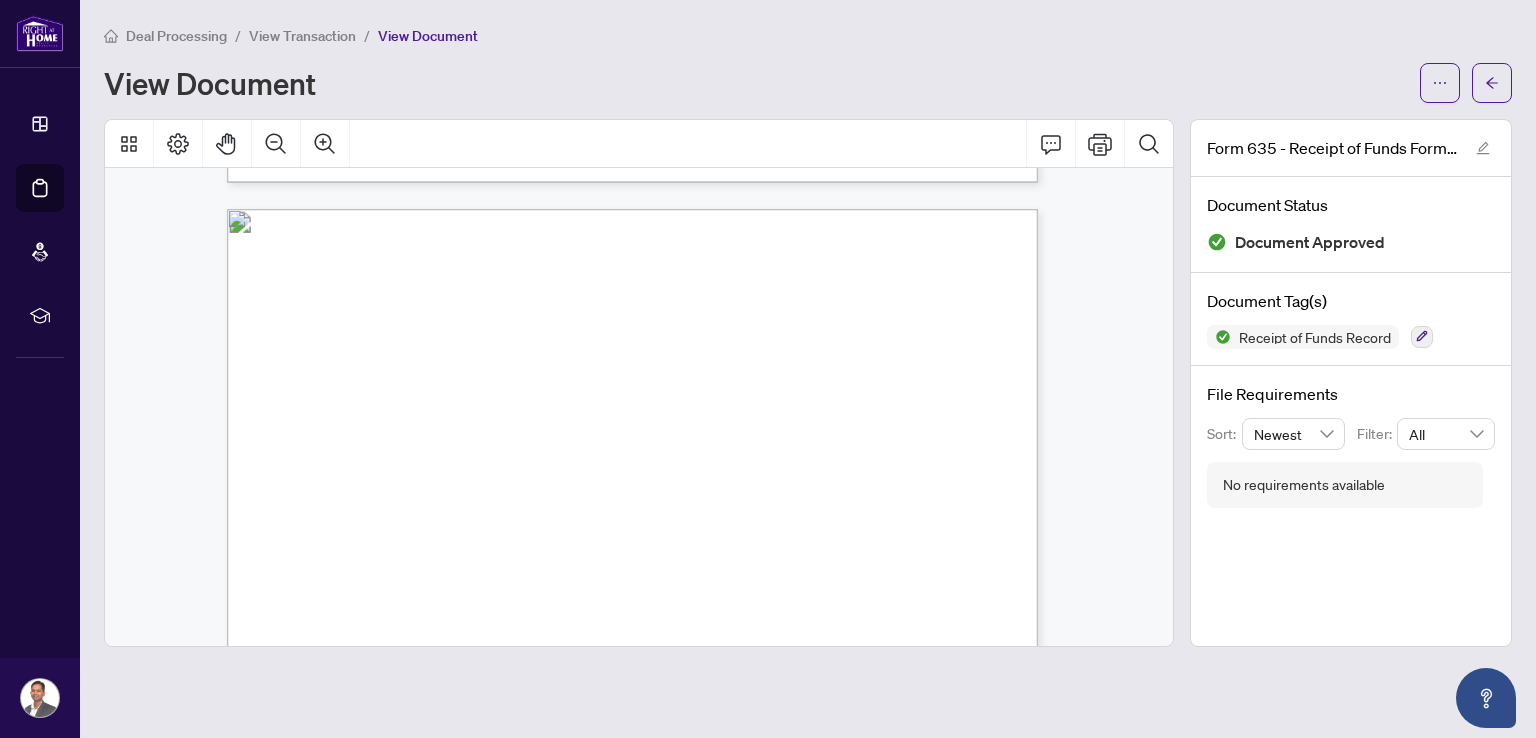 scroll, scrollTop: 1100, scrollLeft: 0, axis: vertical 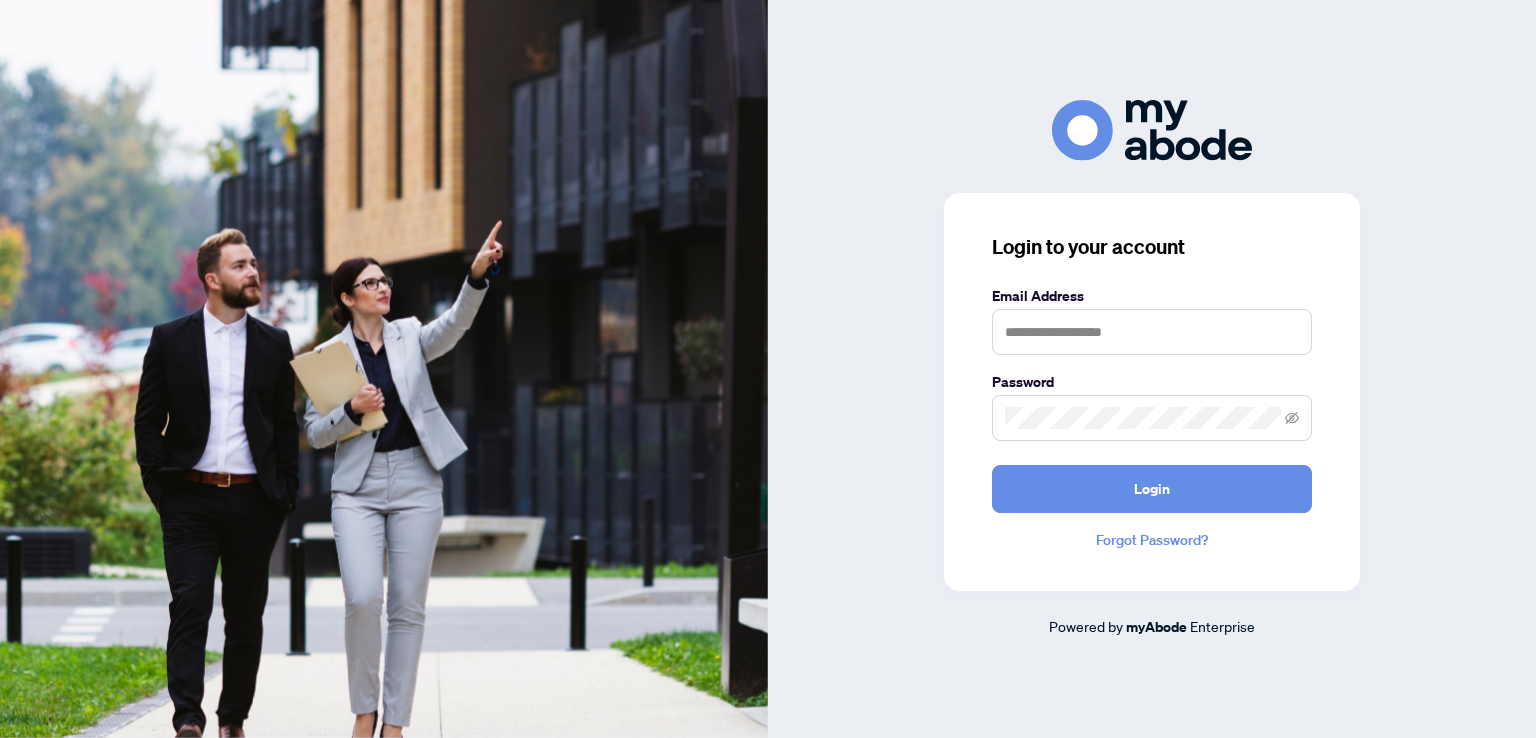 click at bounding box center (1152, 332) 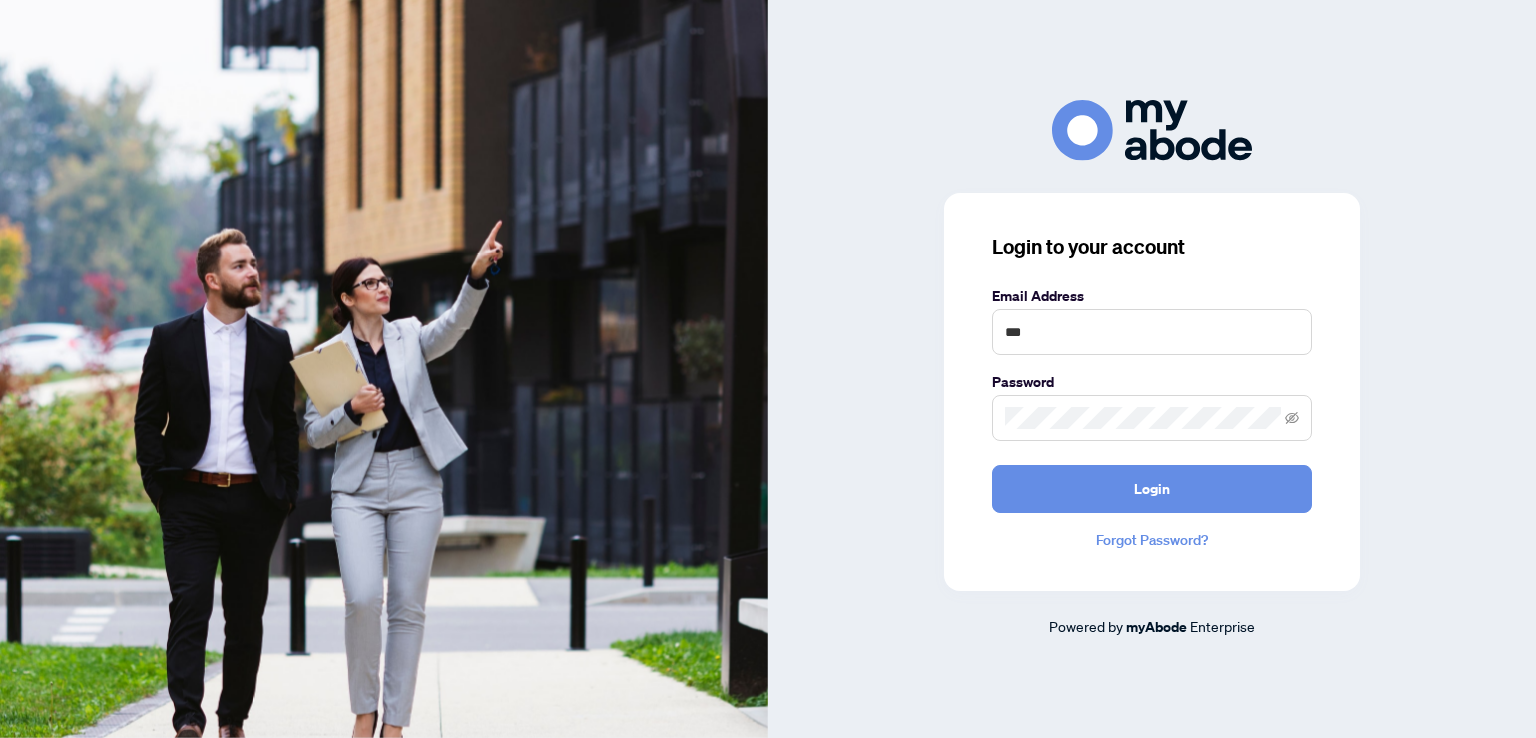 type on "**********" 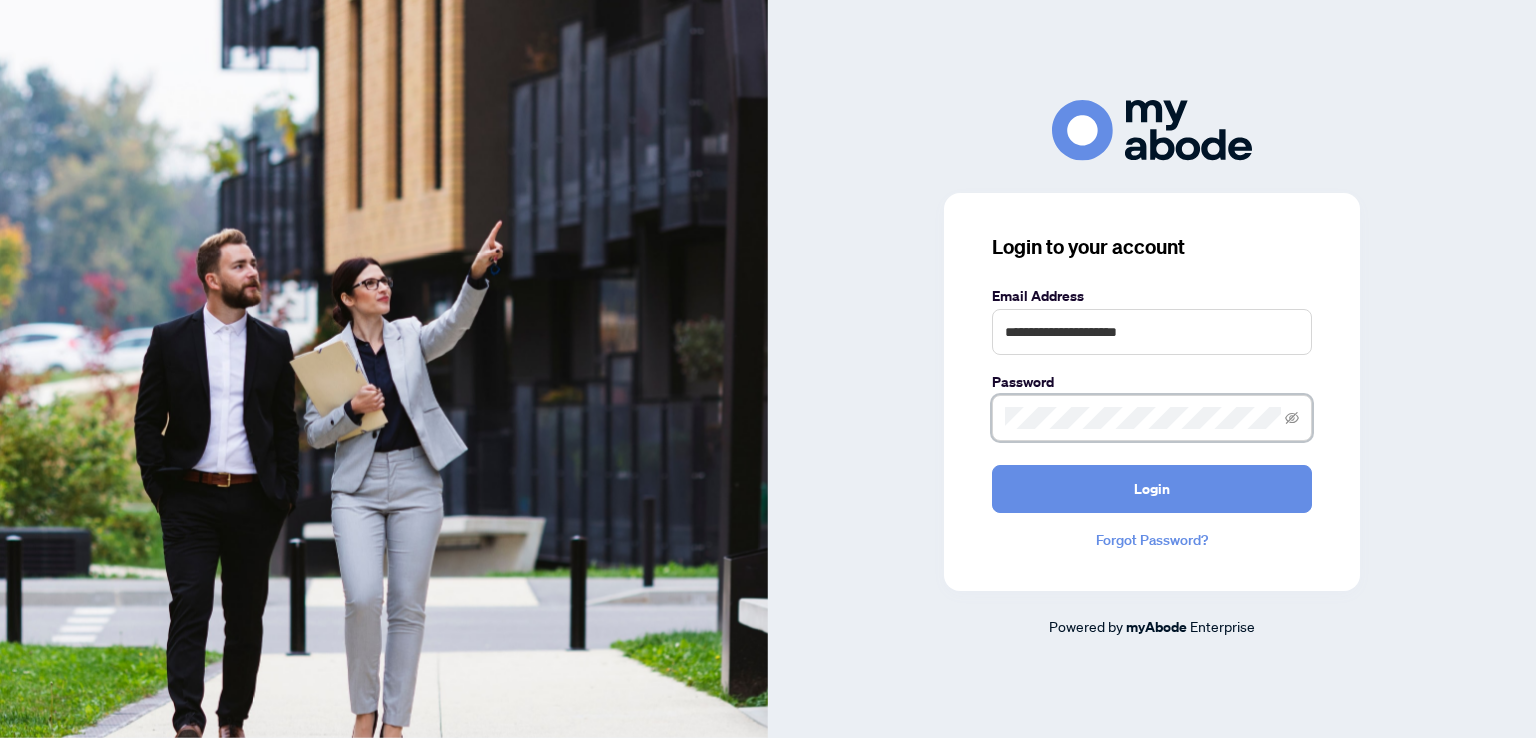 click on "Login" at bounding box center (1152, 489) 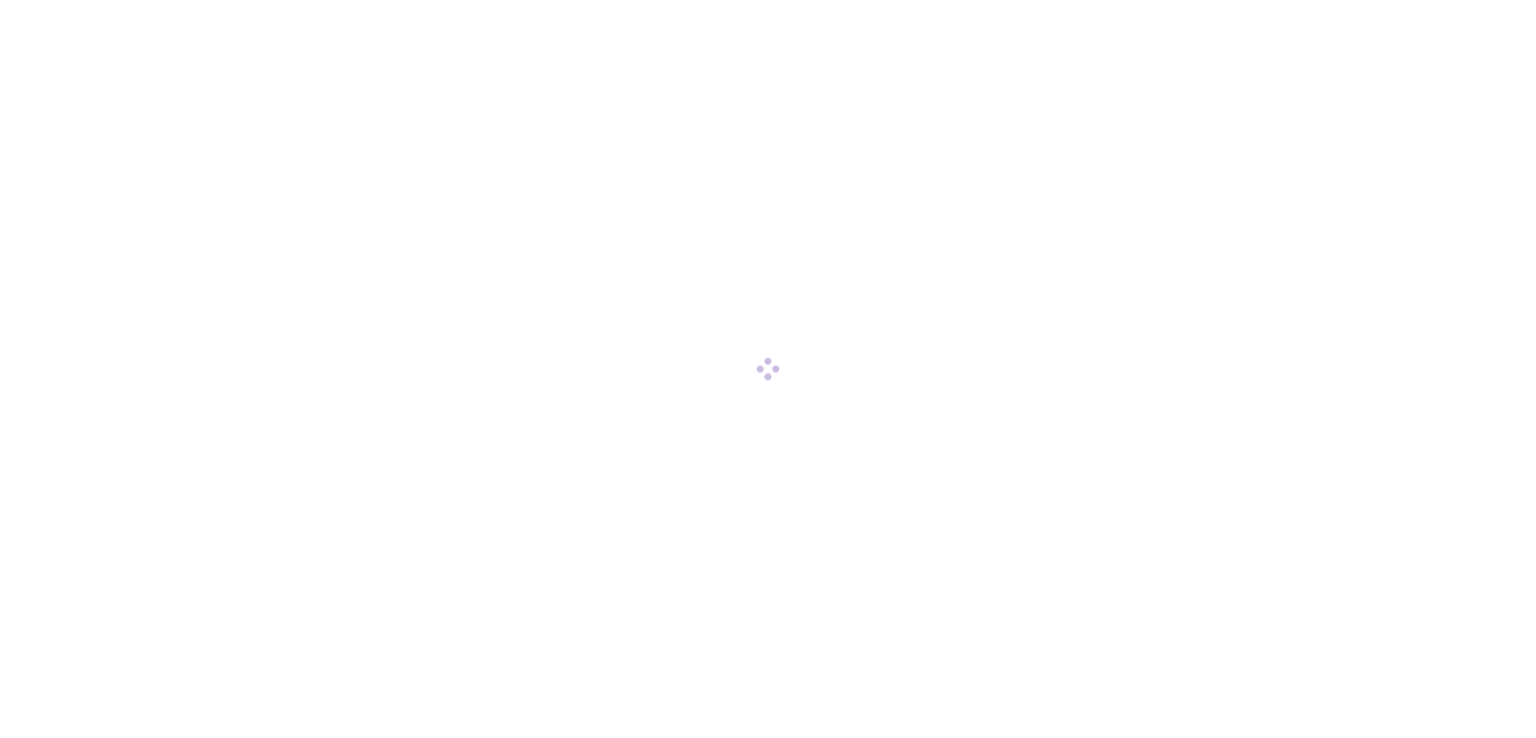 scroll, scrollTop: 0, scrollLeft: 0, axis: both 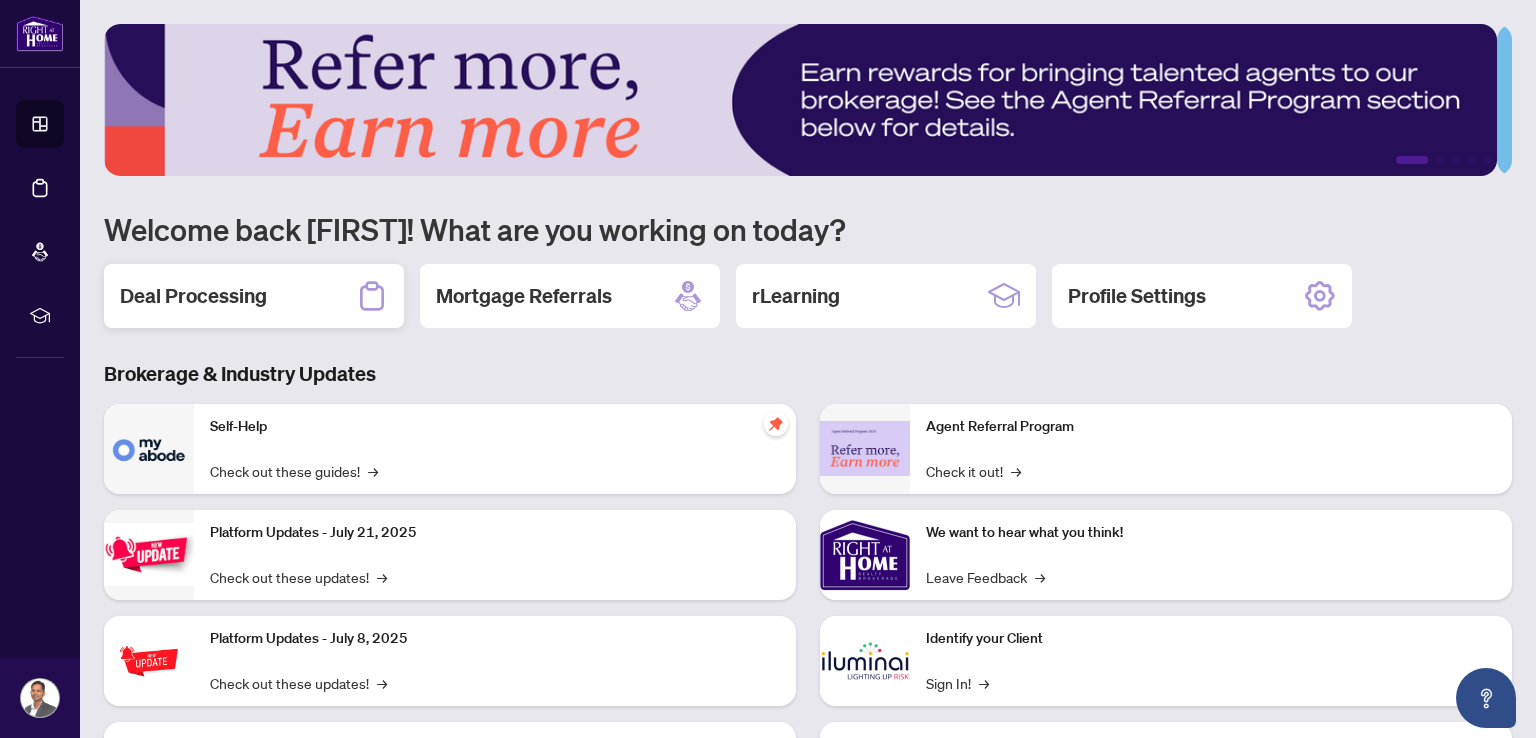 click on "Deal Processing" at bounding box center [193, 296] 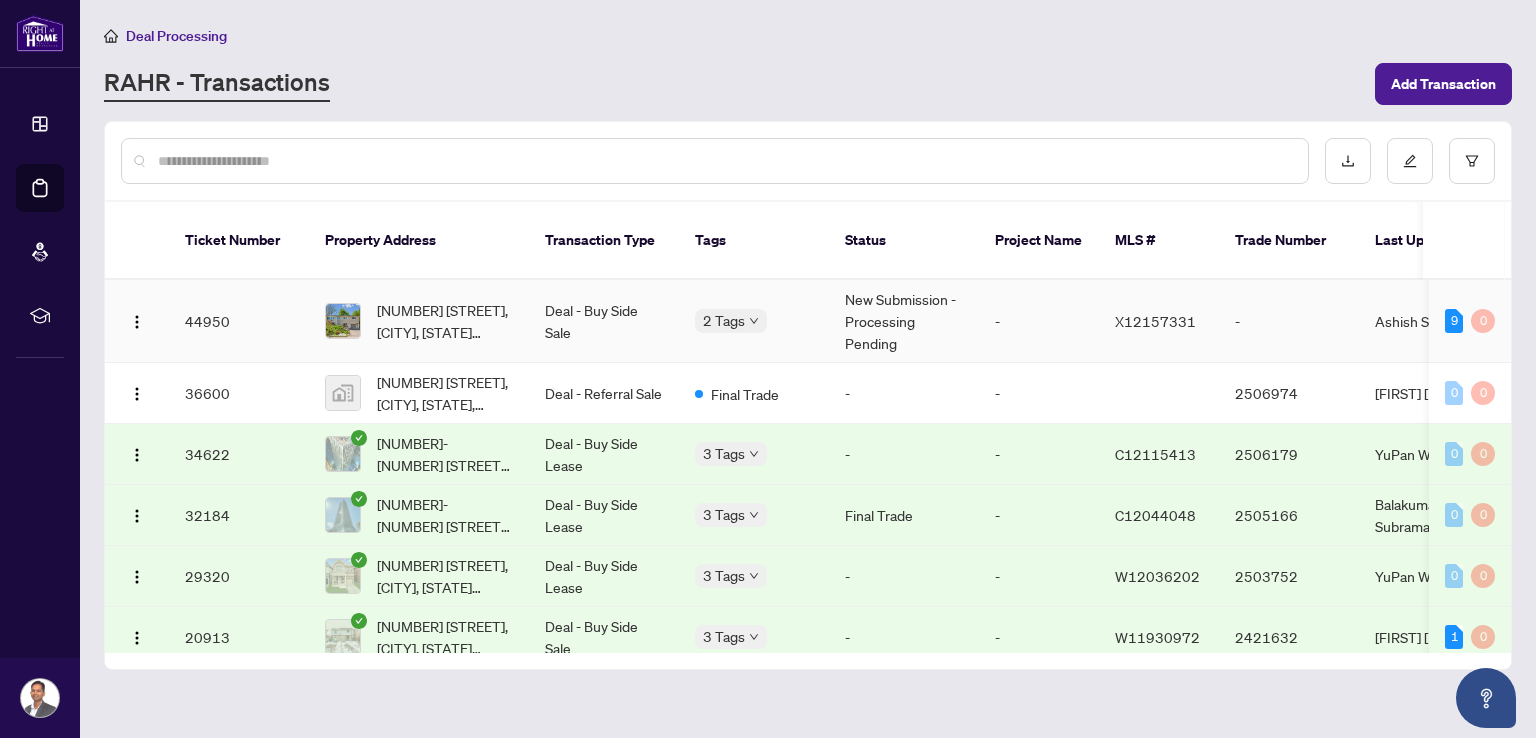 click on "Deal - Buy Side Sale" at bounding box center (604, 321) 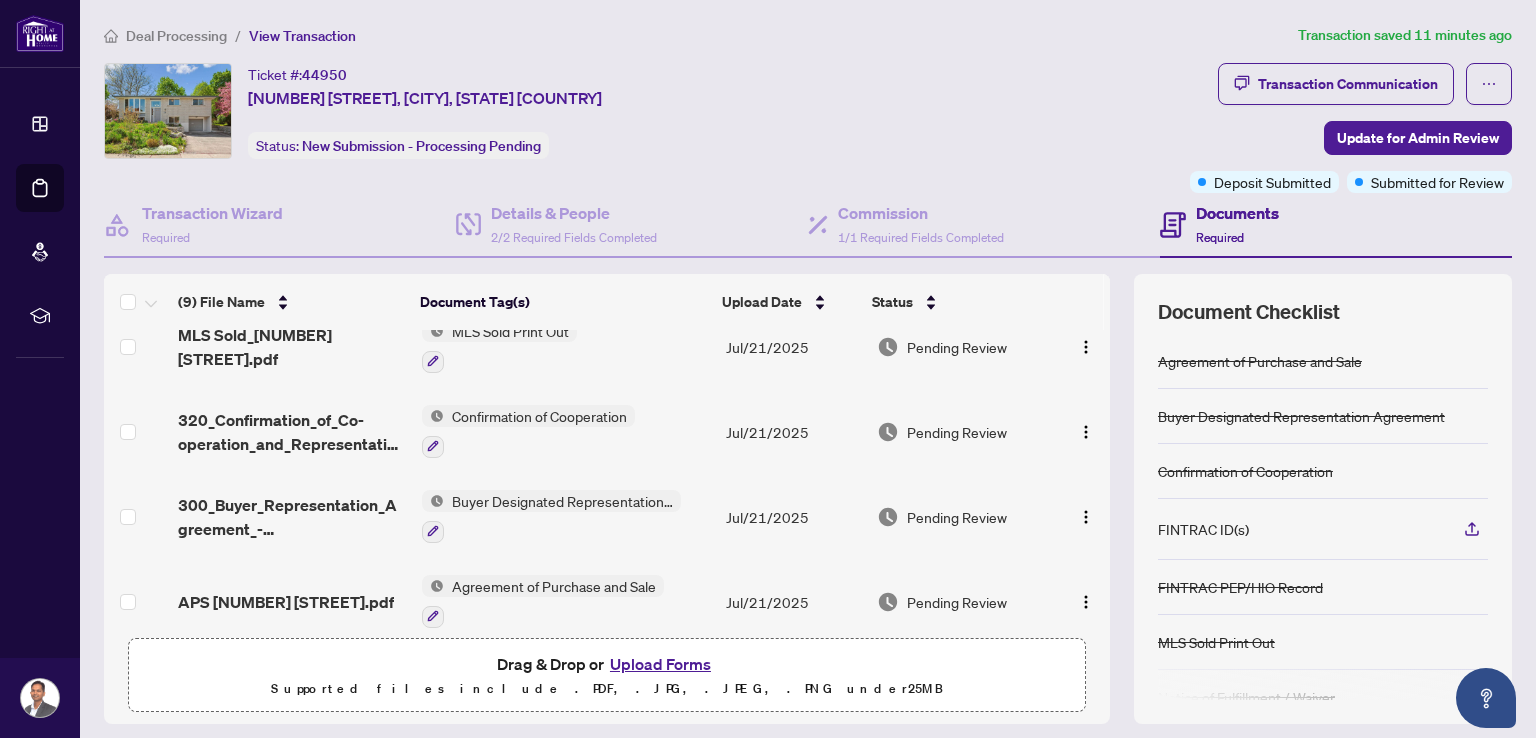 scroll, scrollTop: 400, scrollLeft: 0, axis: vertical 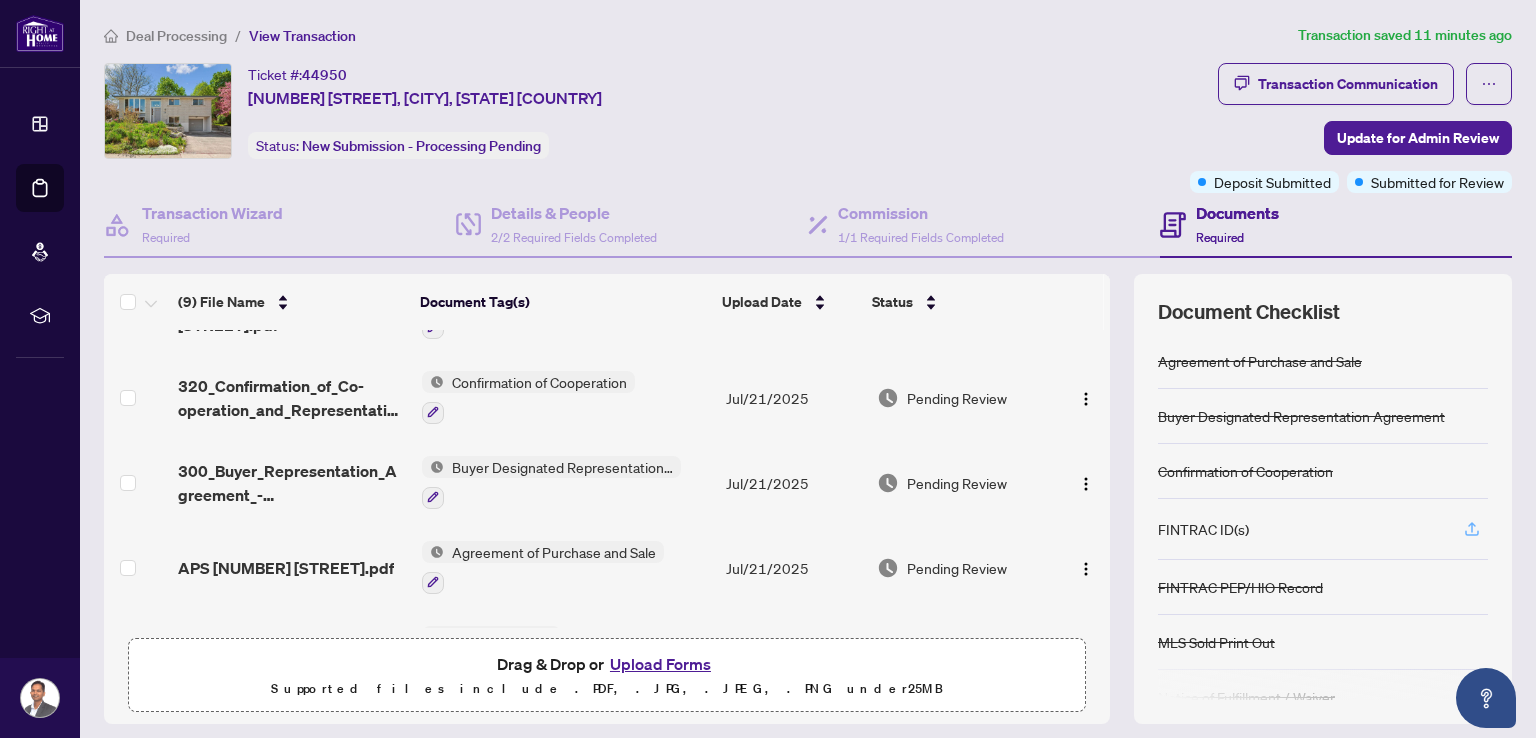 click 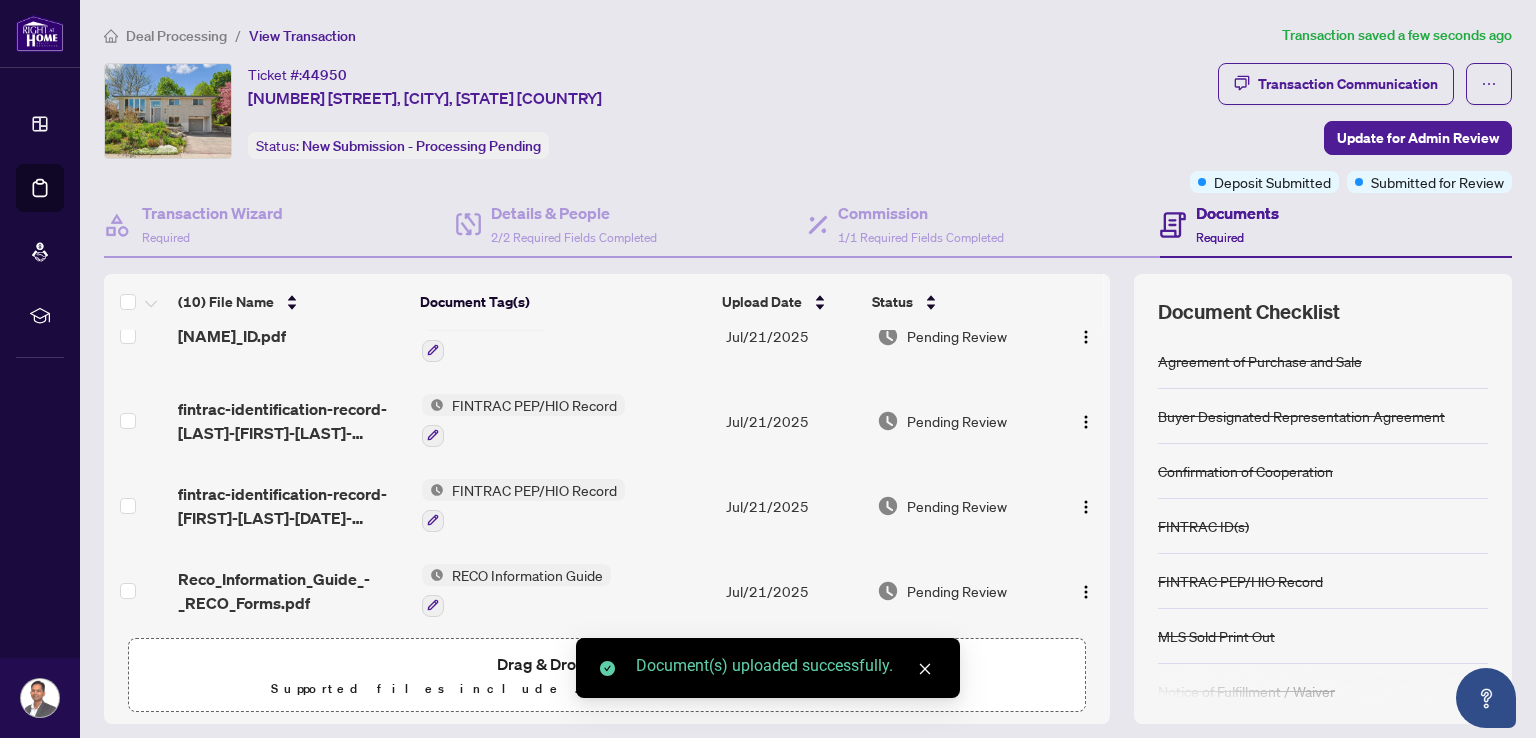 scroll, scrollTop: 0, scrollLeft: 0, axis: both 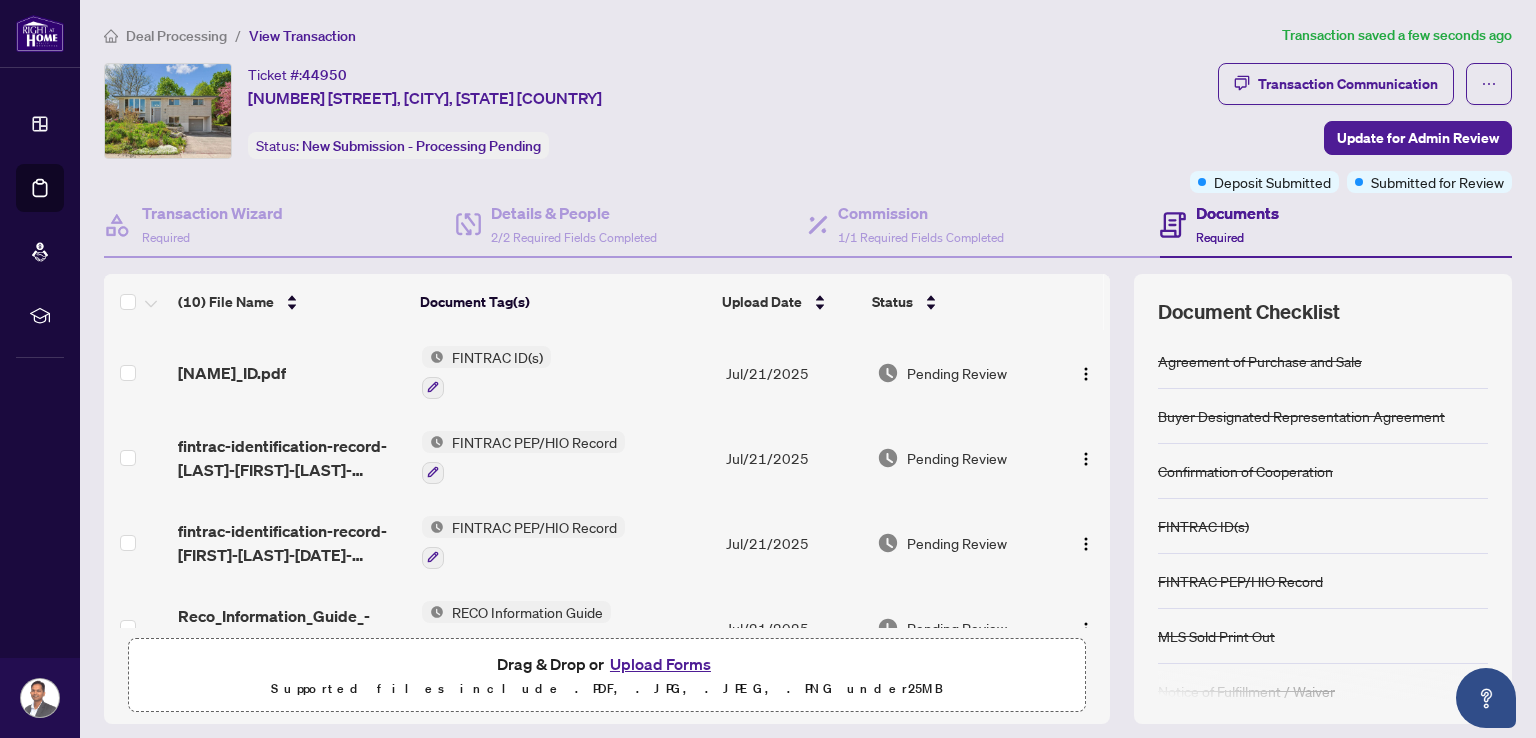 click on "Upload Forms" at bounding box center (660, 664) 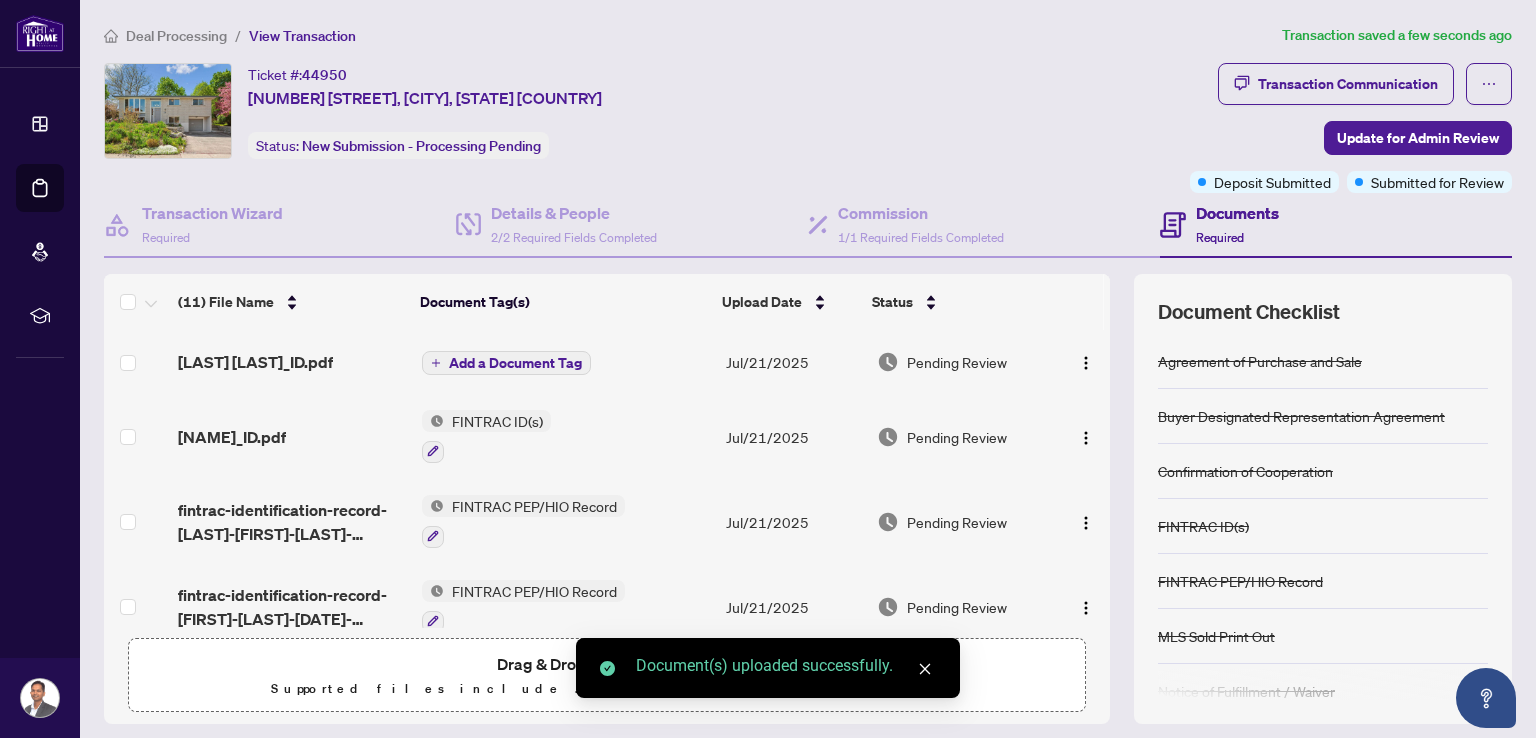 click on "Add a Document Tag" at bounding box center [515, 363] 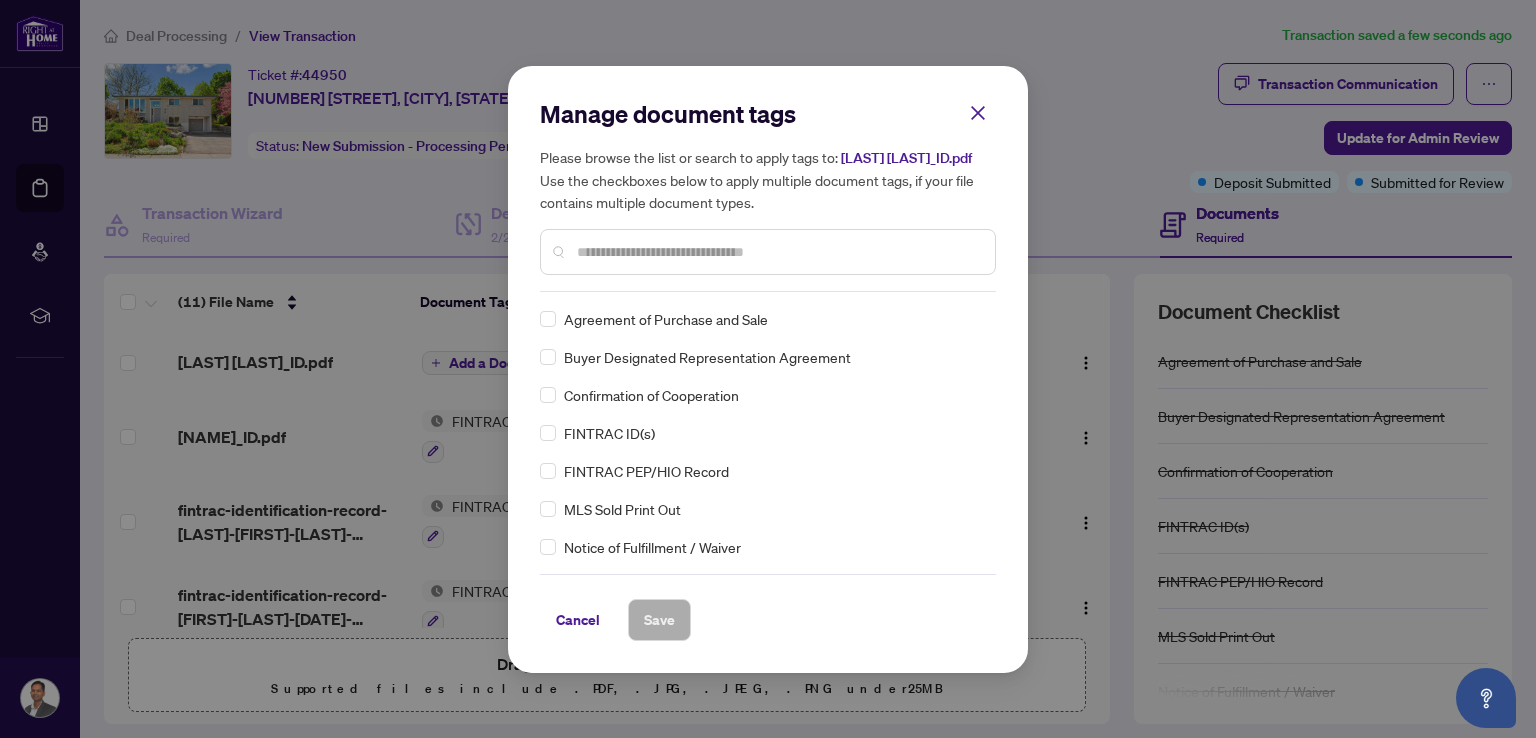 click at bounding box center (778, 252) 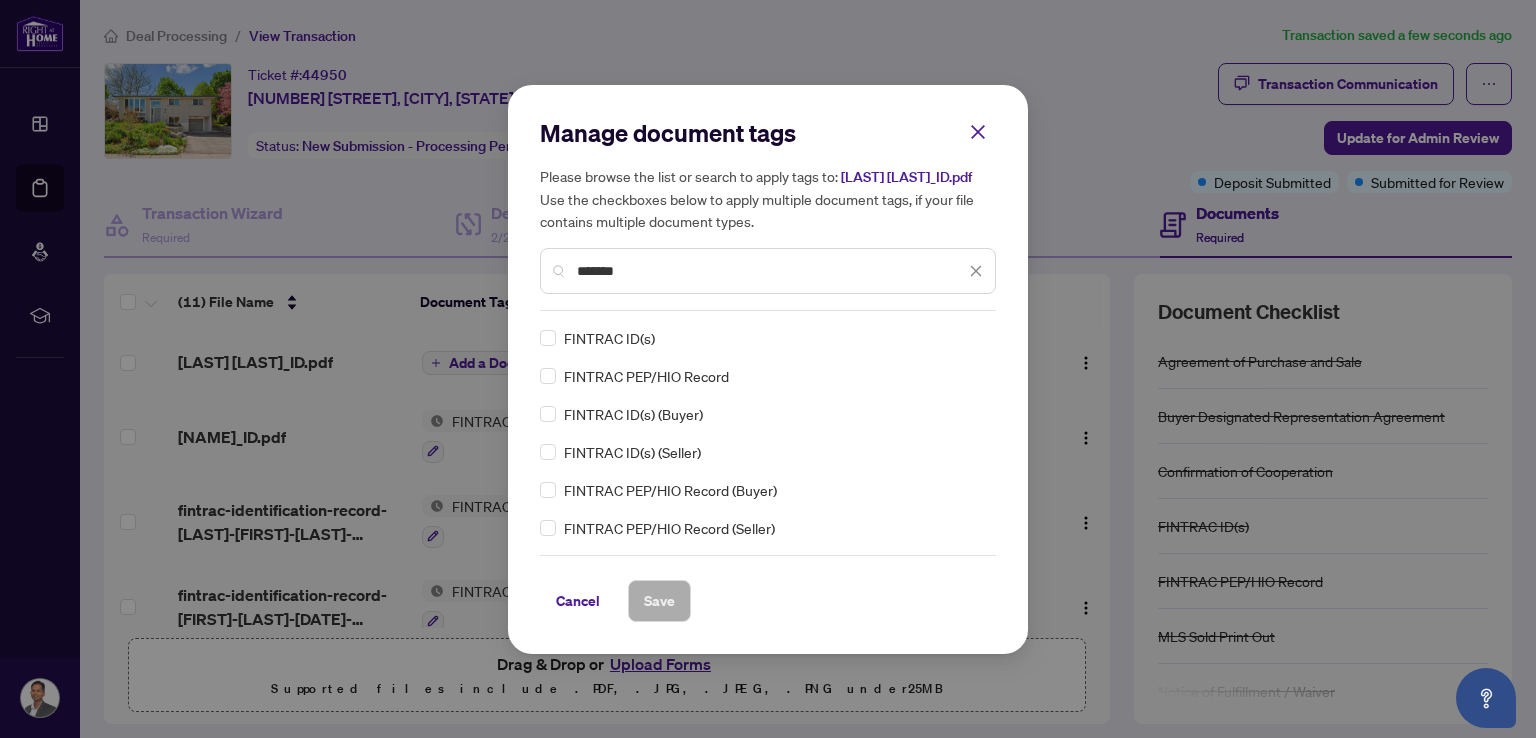 type on "*******" 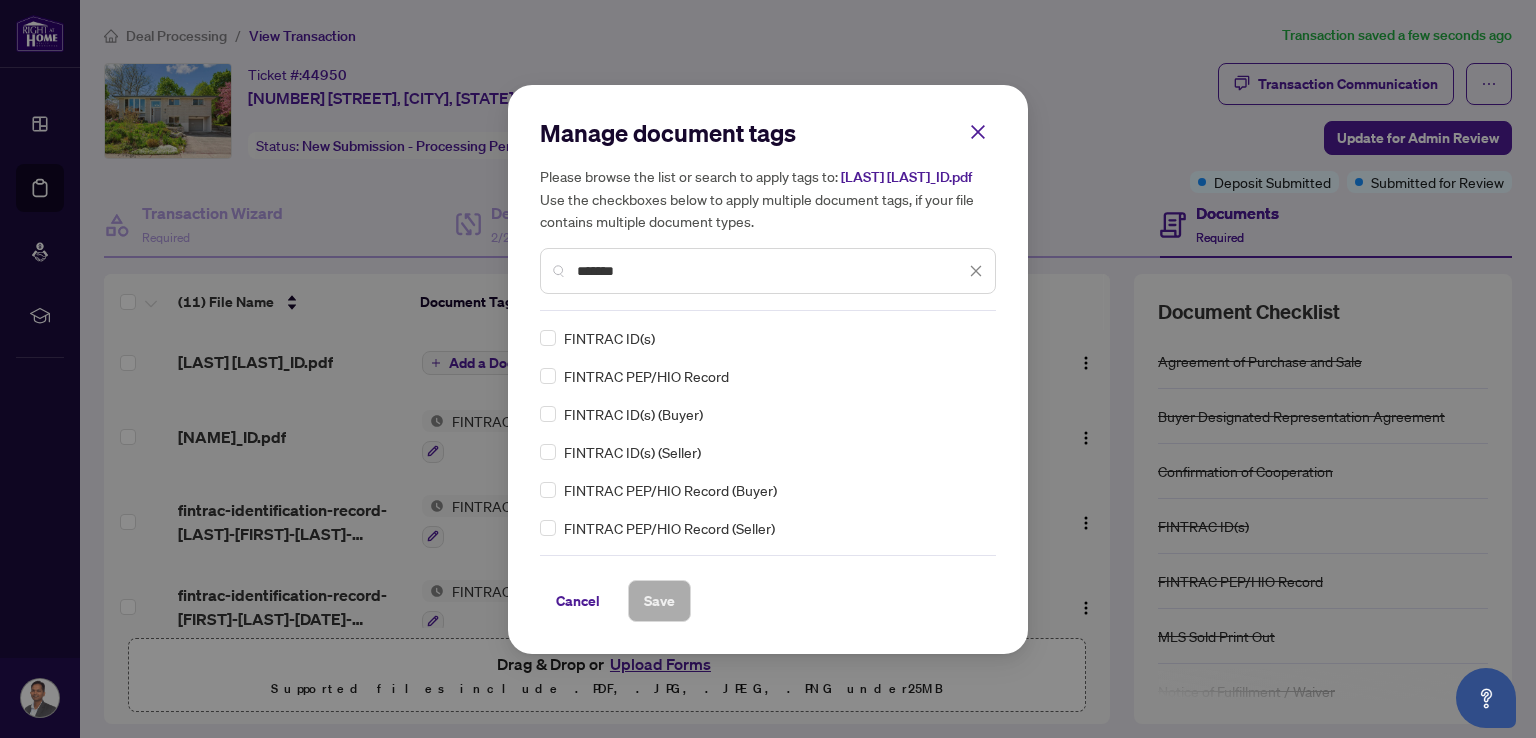 click on "FINTRAC ID(s)" at bounding box center (609, 338) 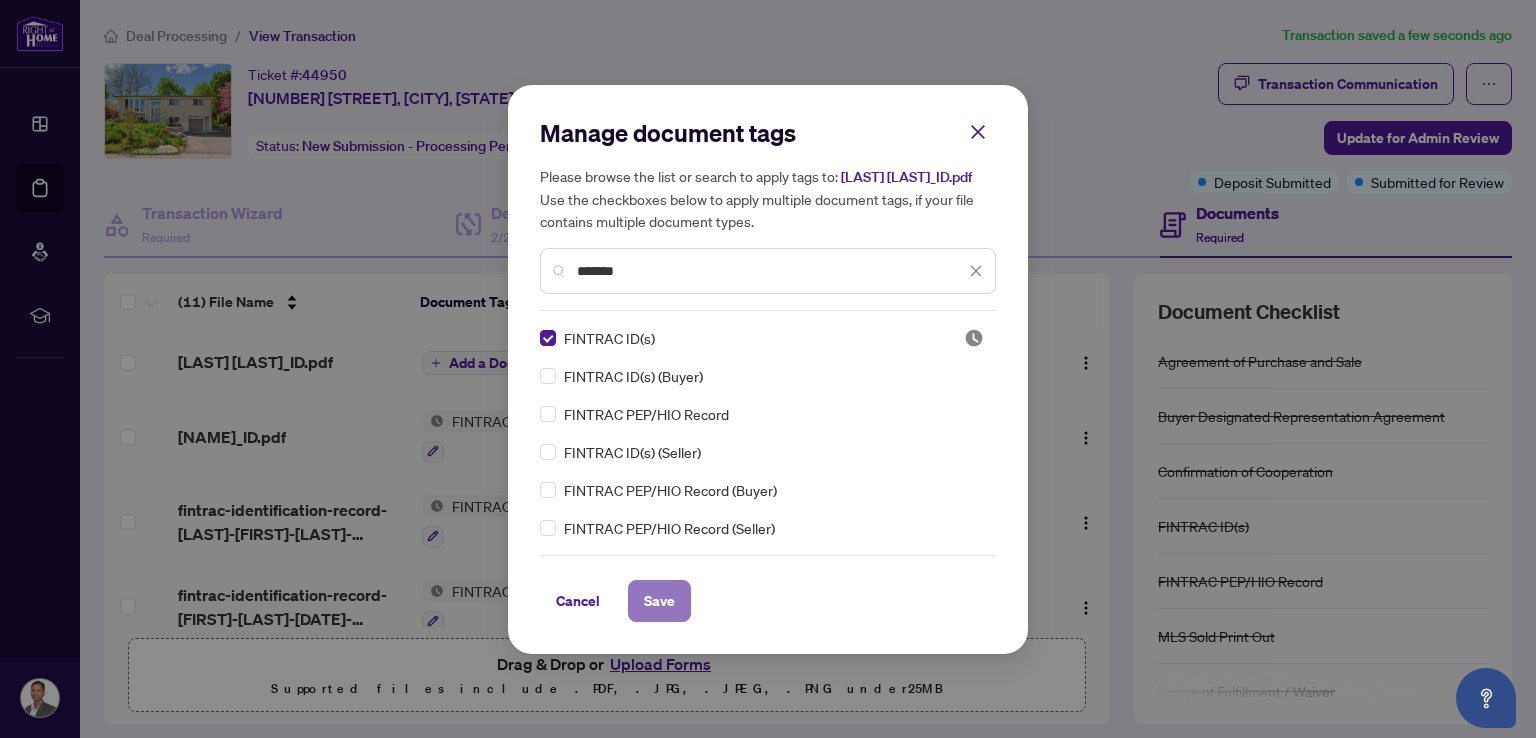 click on "Save" at bounding box center [659, 601] 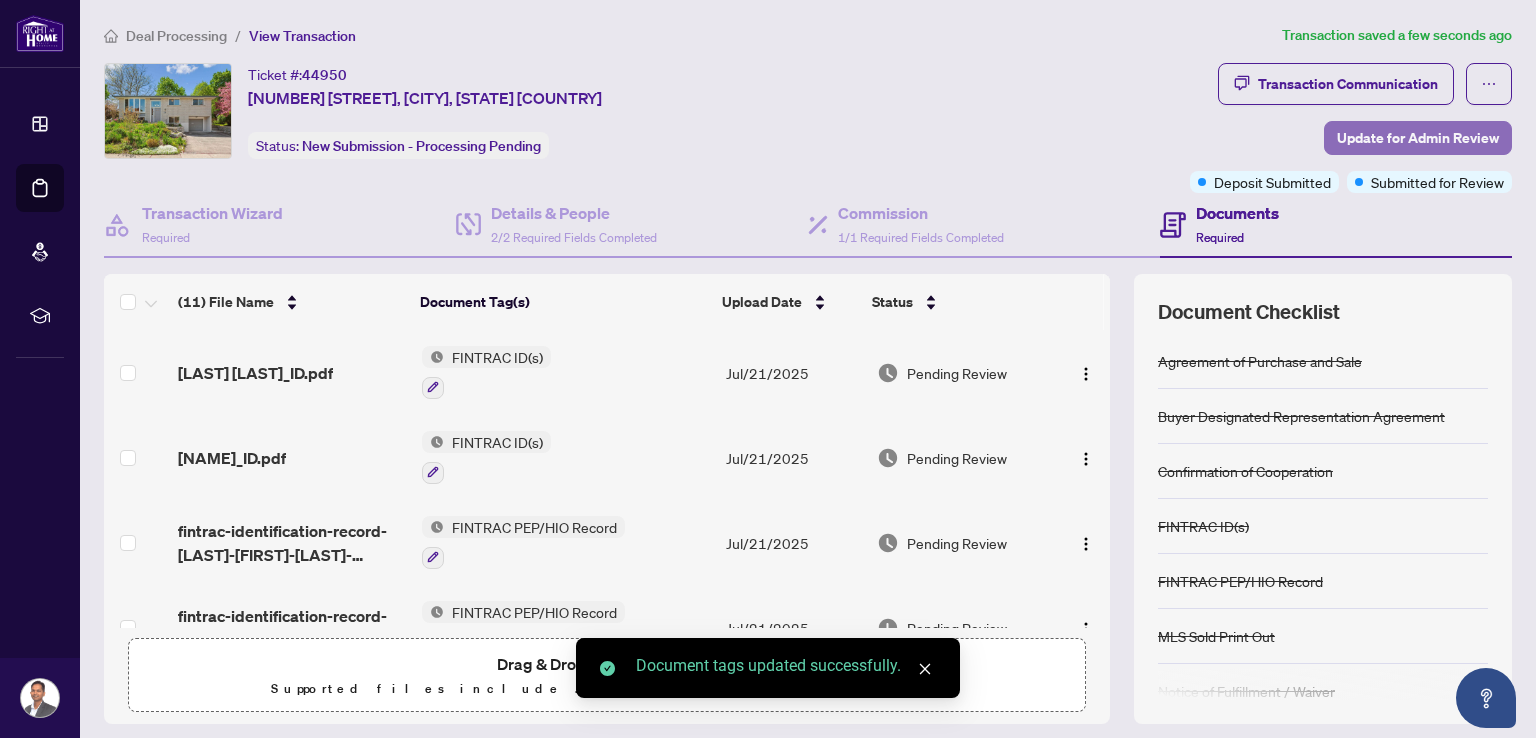 click on "Update for Admin Review" at bounding box center (1418, 138) 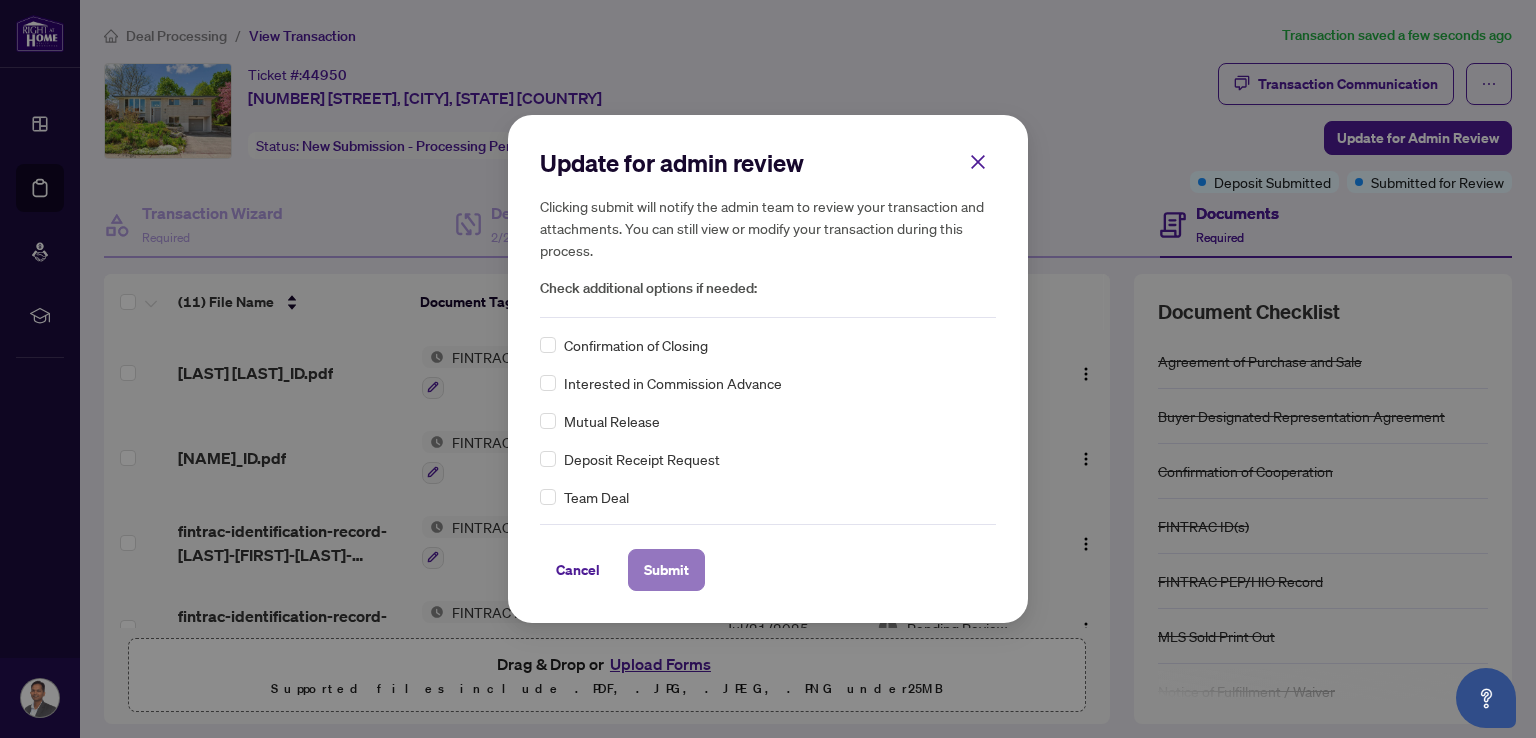 click on "Submit" at bounding box center (666, 570) 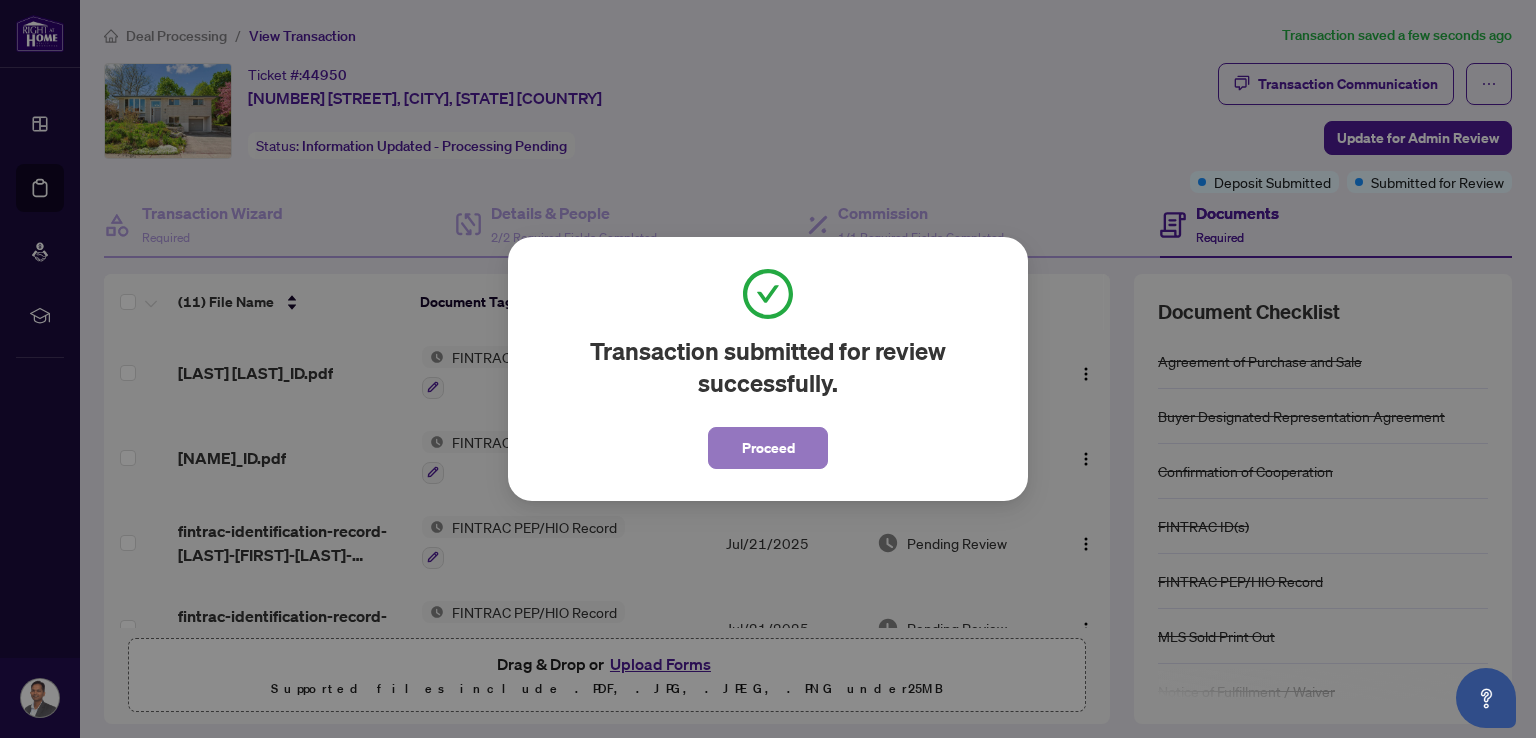 click on "Proceed" at bounding box center [768, 448] 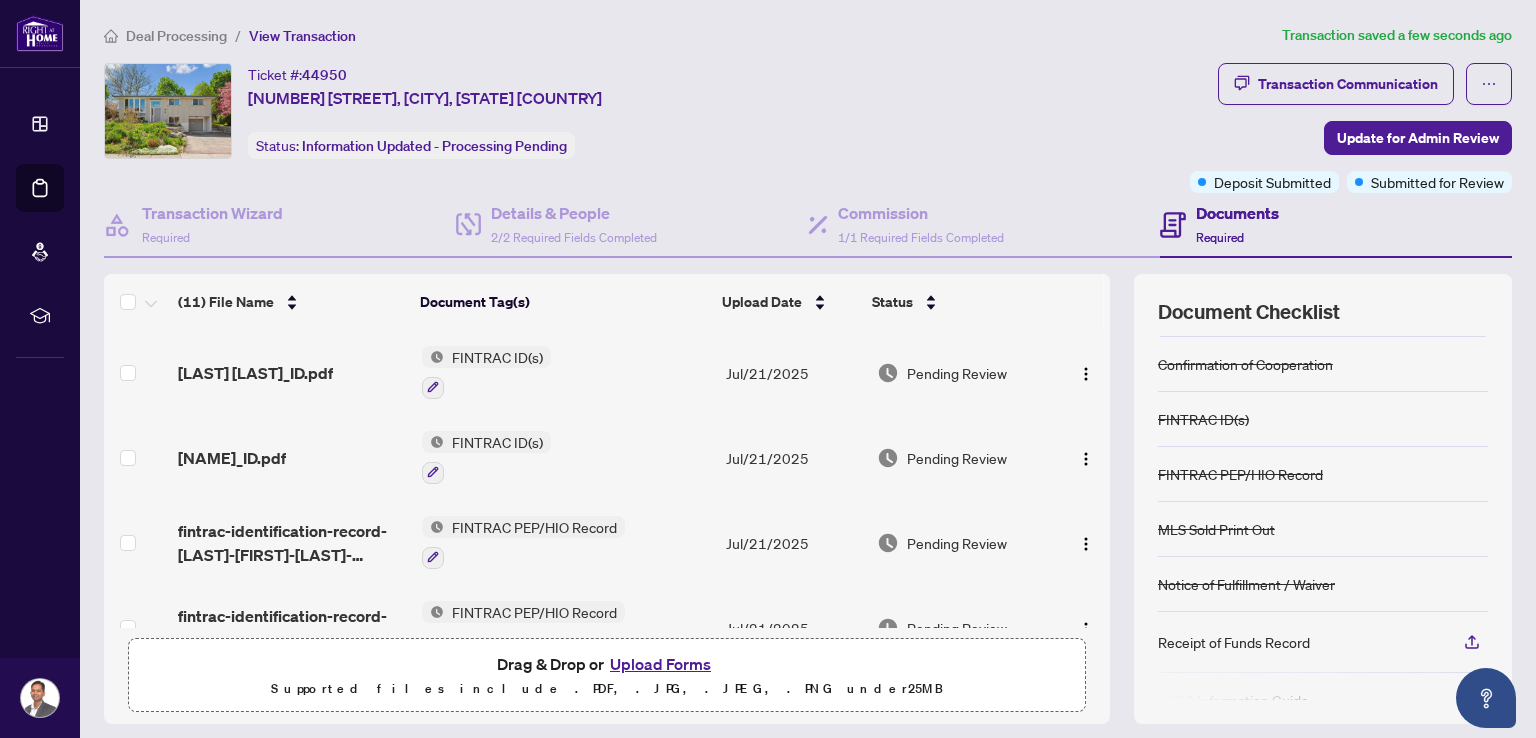 scroll, scrollTop: 140, scrollLeft: 0, axis: vertical 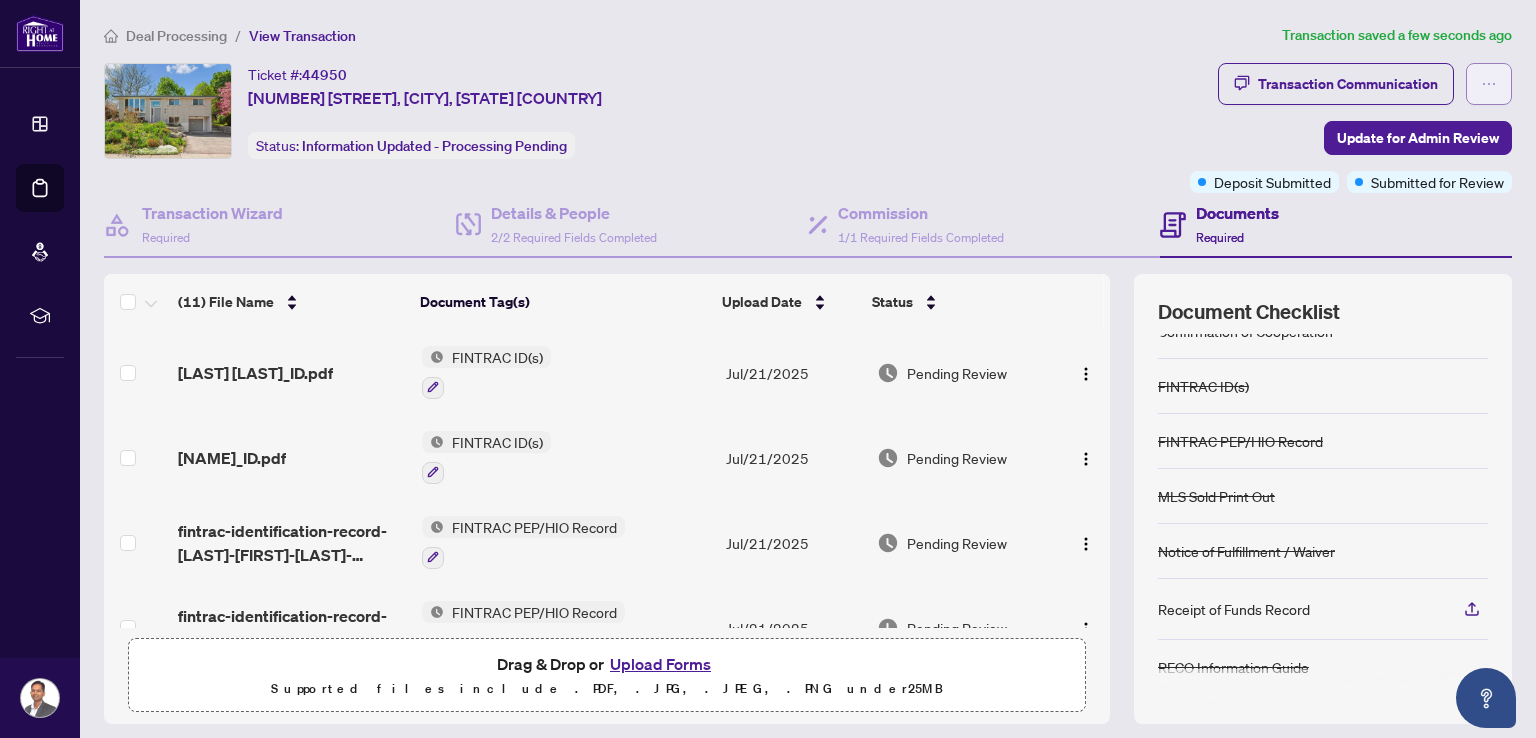 click 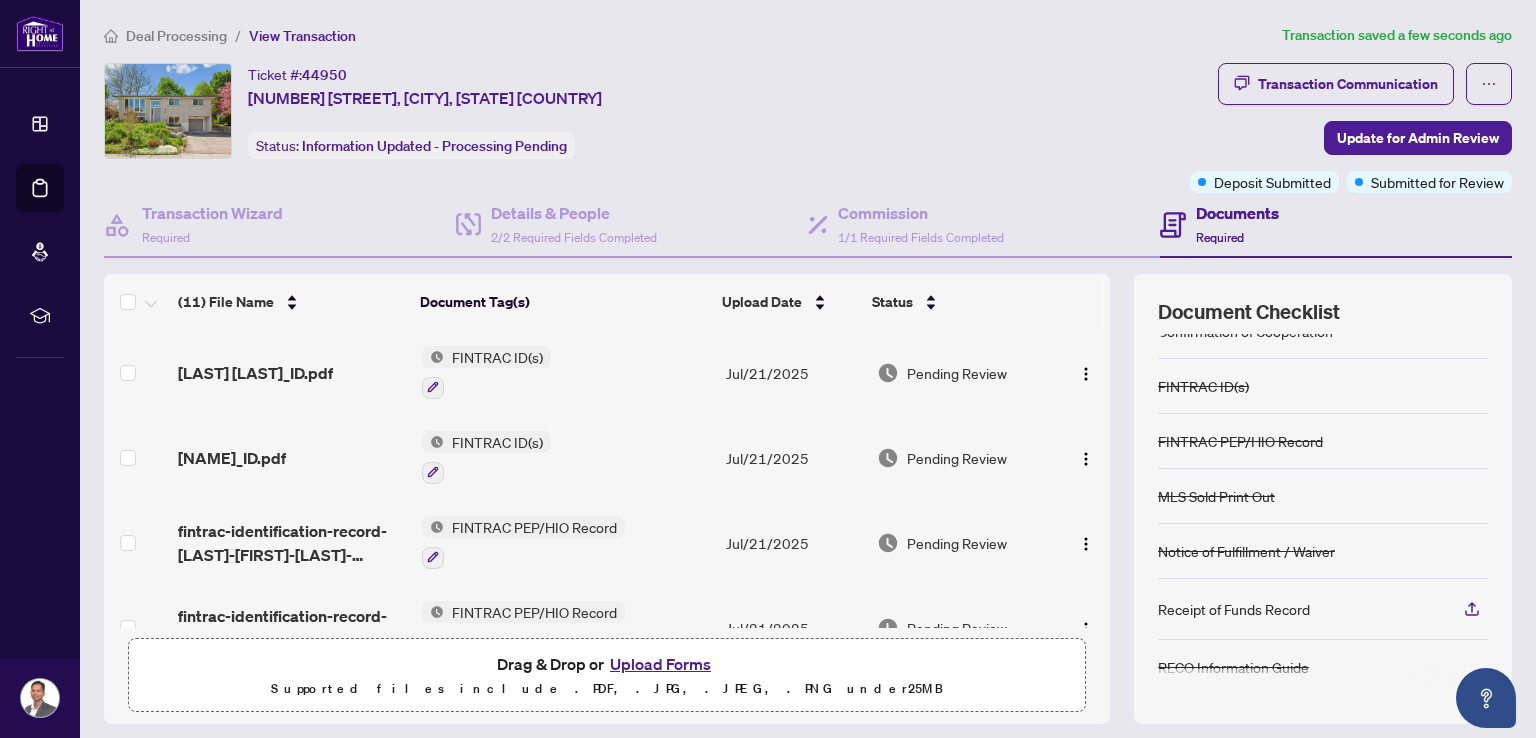 click on "Ticket #:  44950 595 Northgate Ave, Waterloo, Ontario N2L 4R1, Canada Status:   Information Updated - Processing Pending" at bounding box center (643, 111) 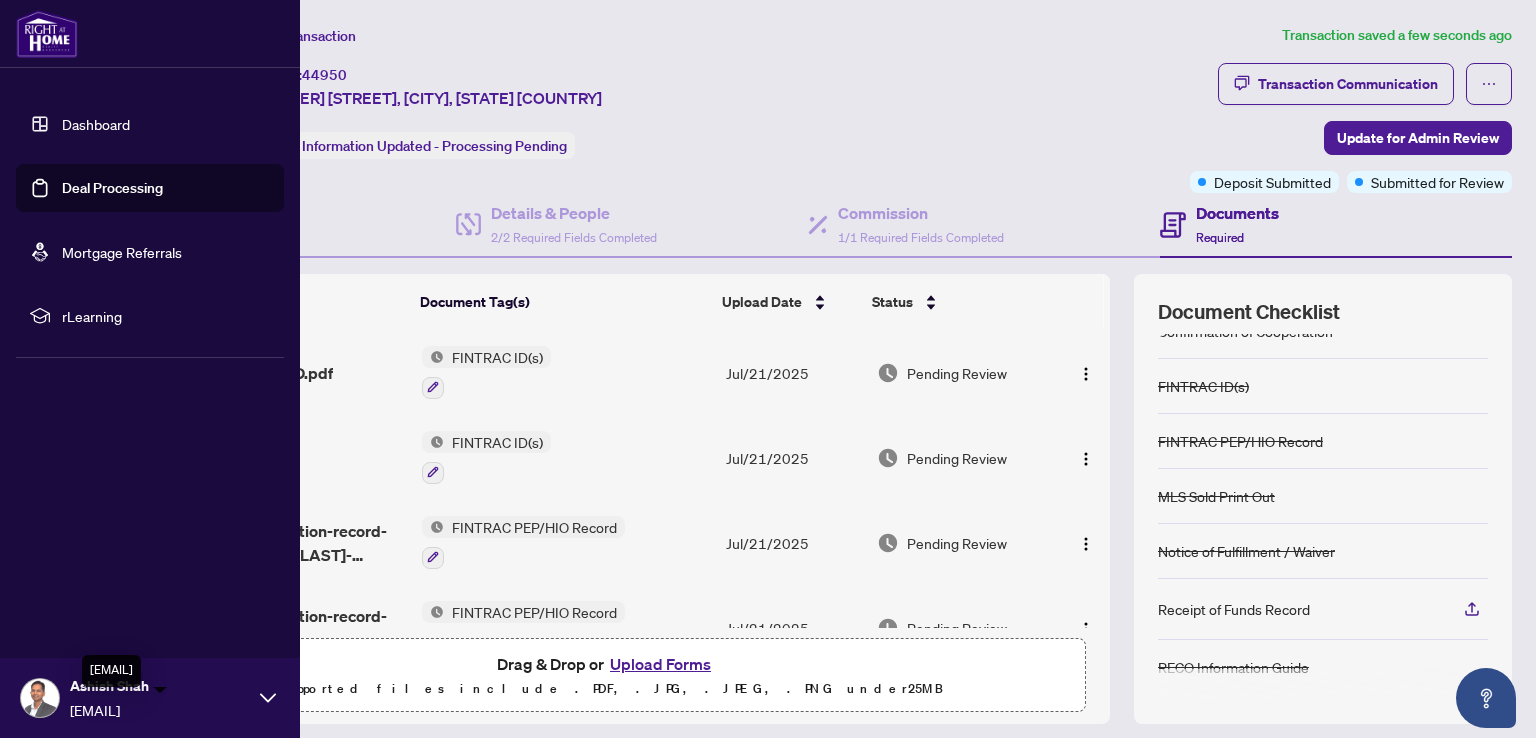 click on "Ashish Shah 360maxrealty@gmail.com" at bounding box center (150, 698) 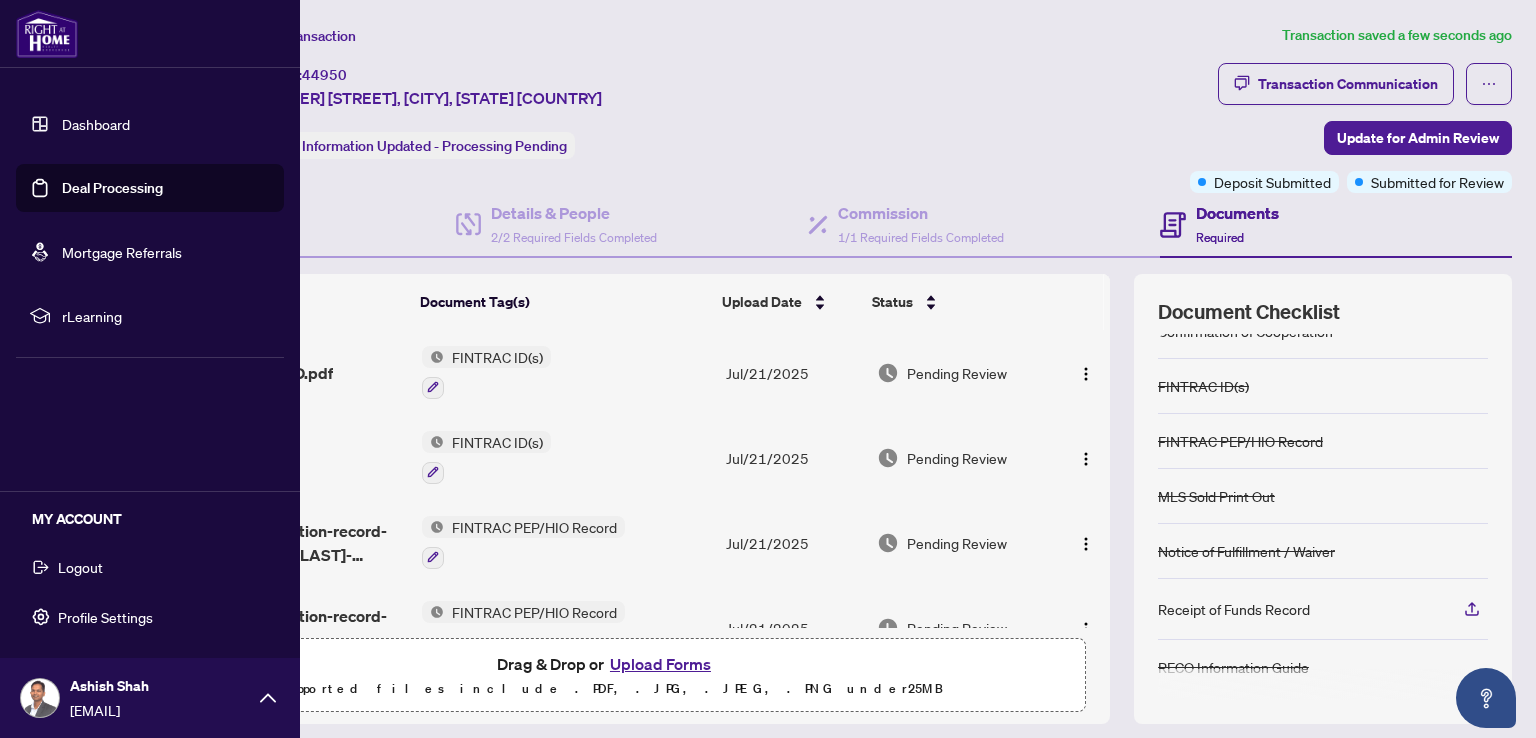 click on "Logout" at bounding box center (80, 567) 